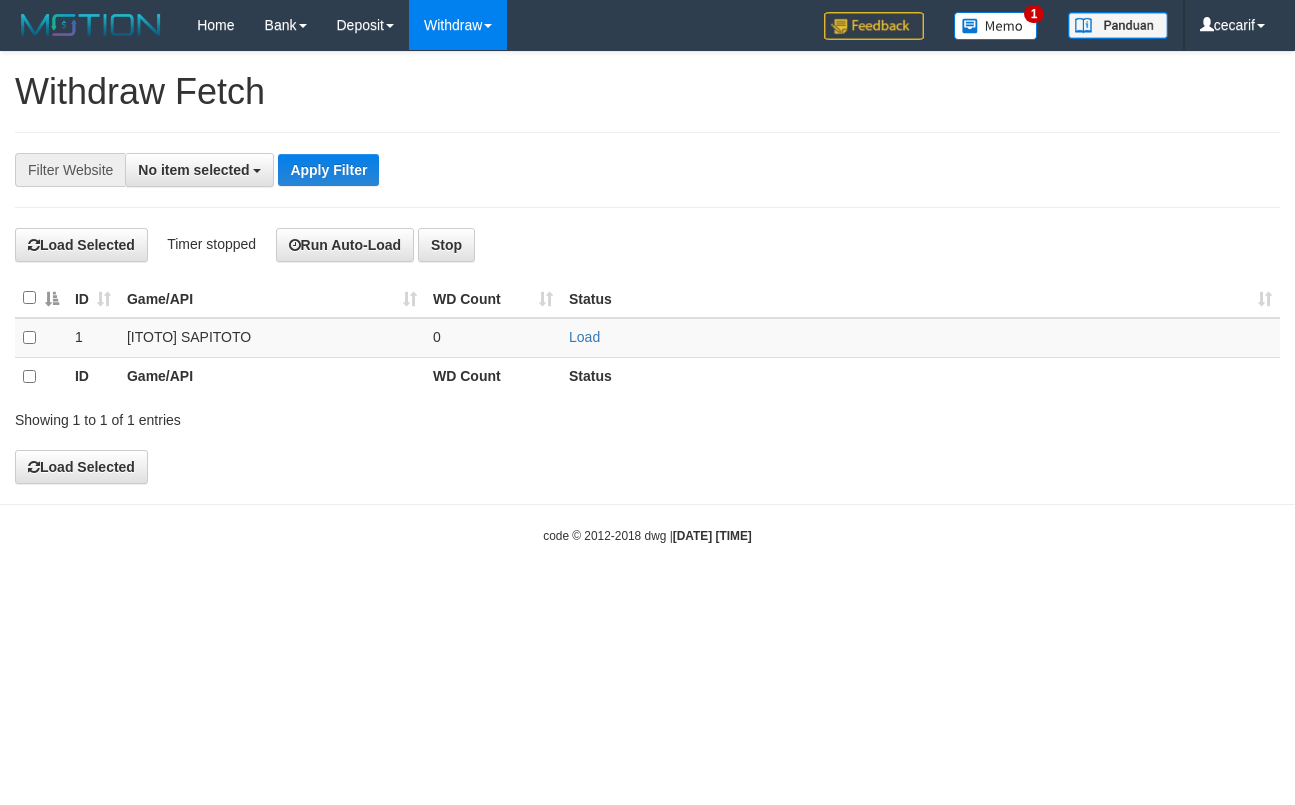 select 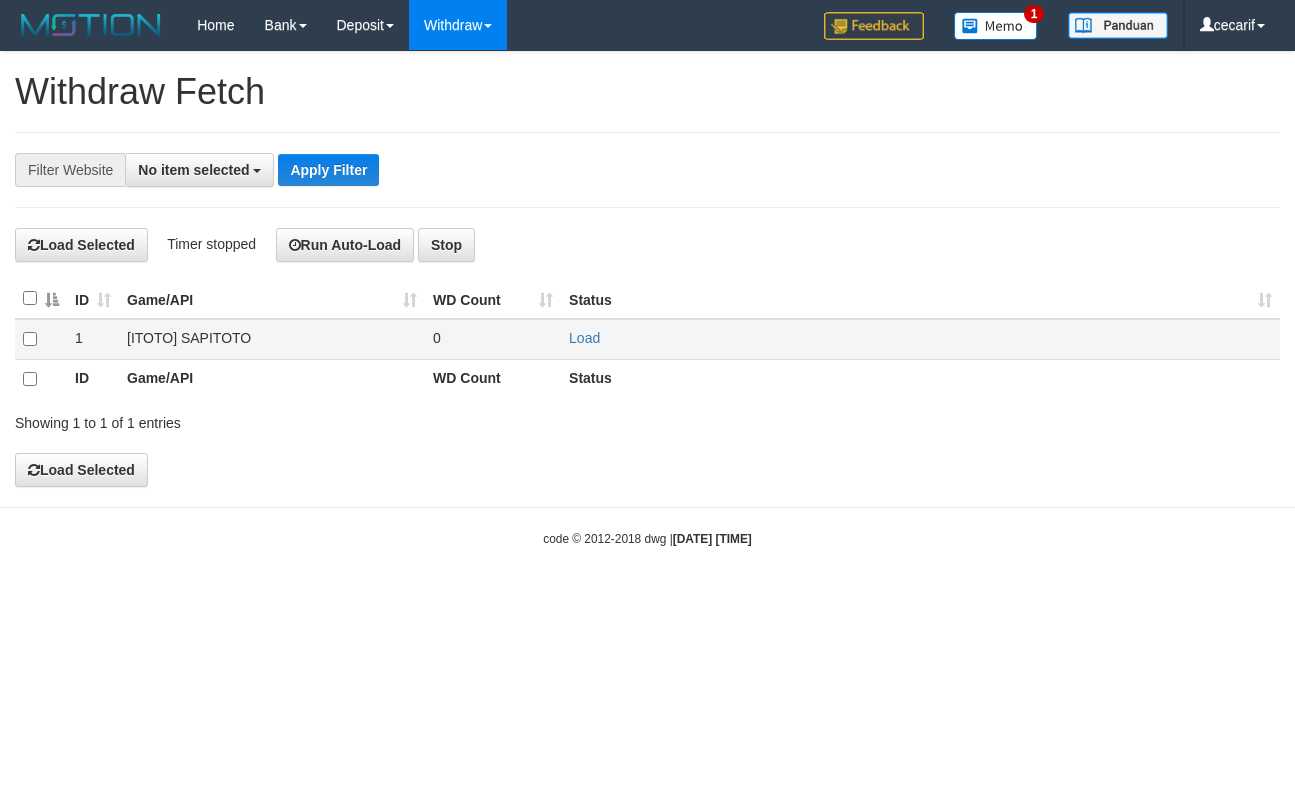 scroll, scrollTop: 0, scrollLeft: 0, axis: both 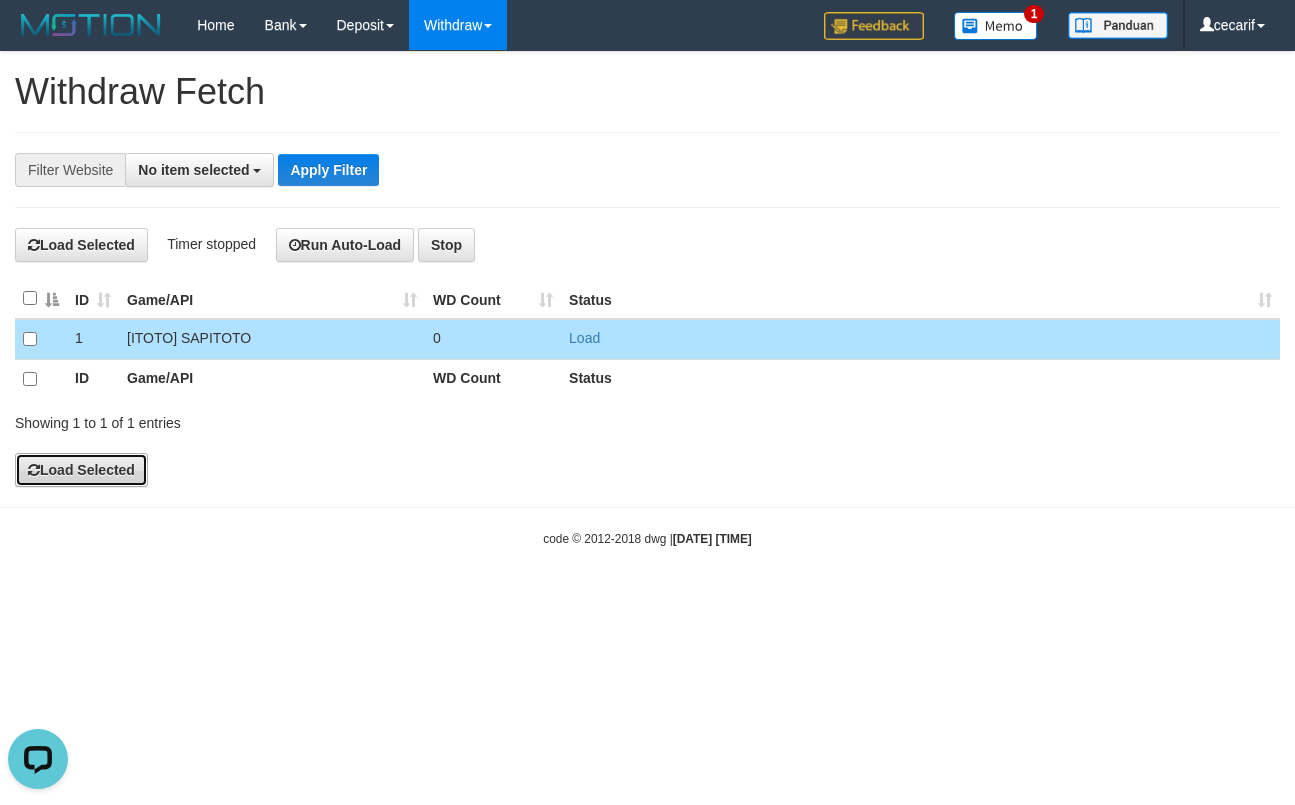 click on "Load Selected" at bounding box center (81, 470) 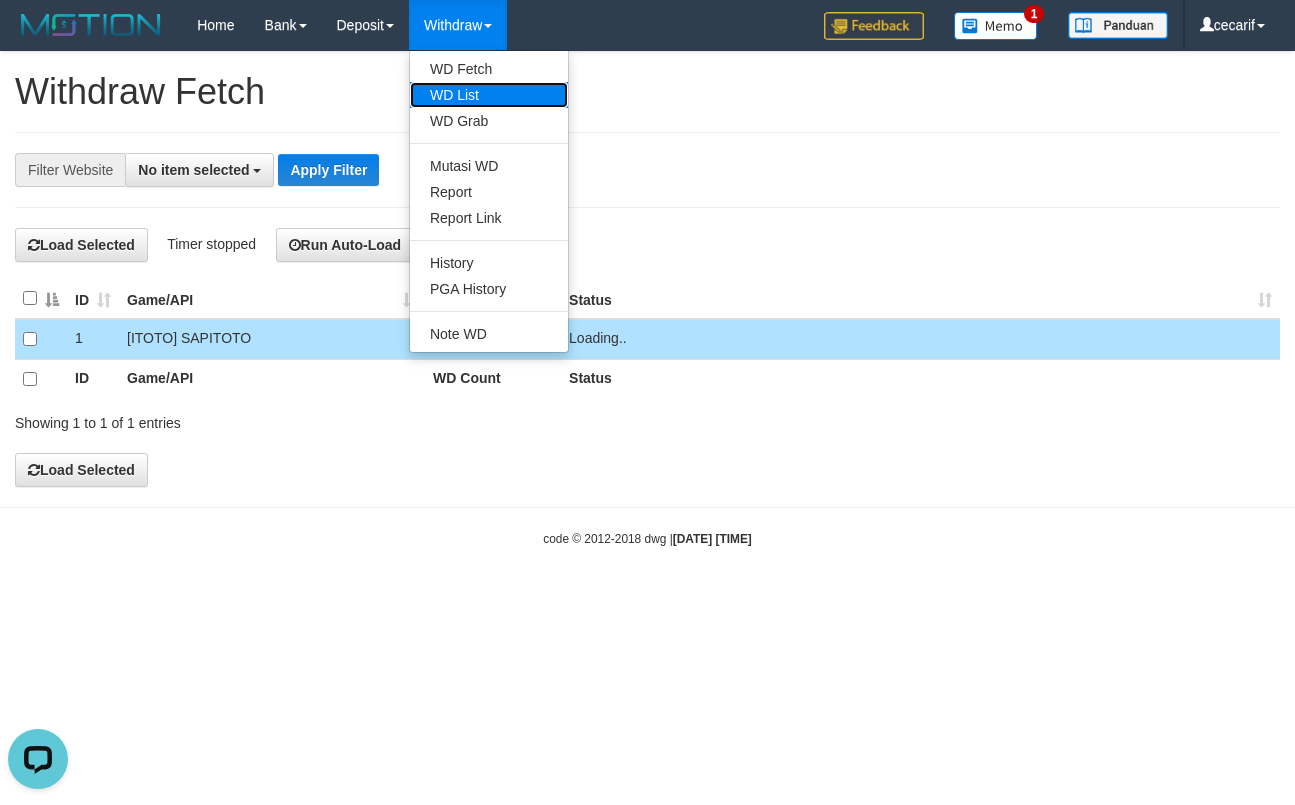 click on "WD List" at bounding box center [489, 95] 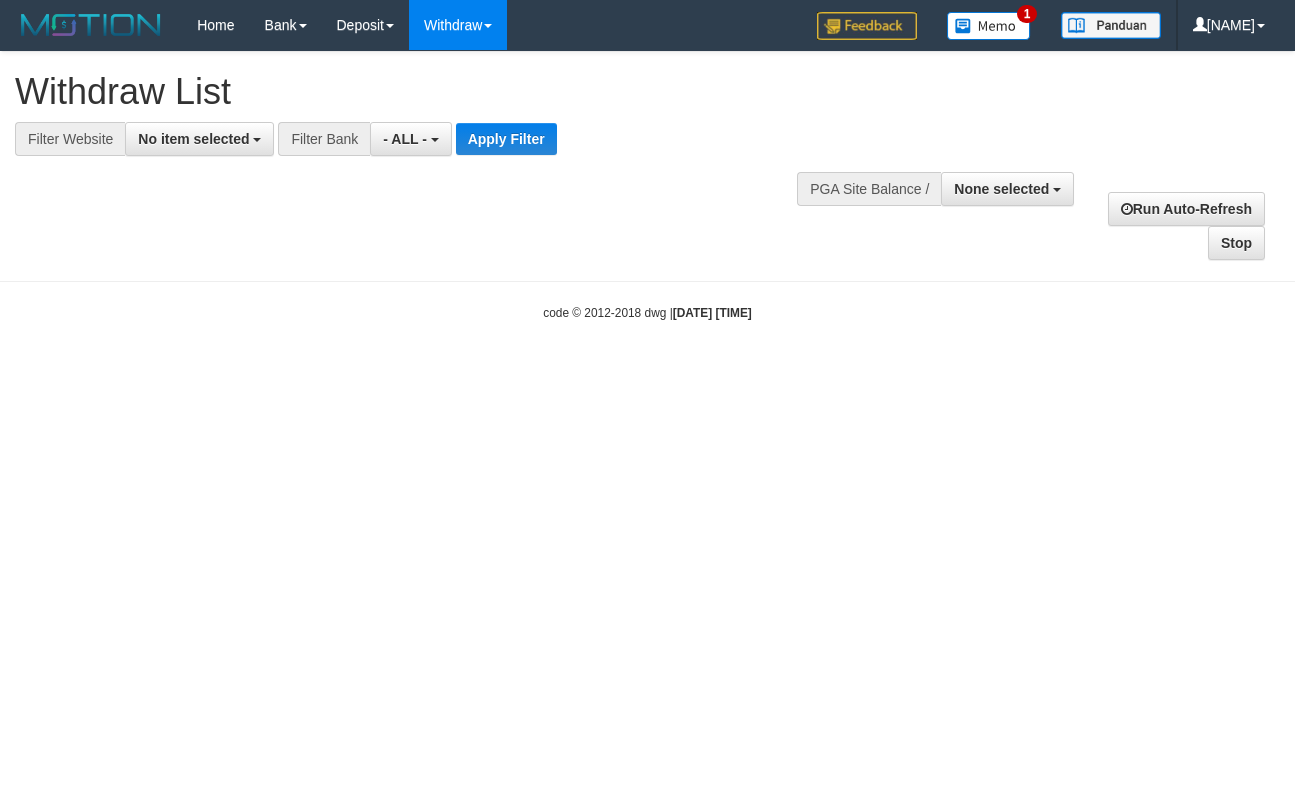 select 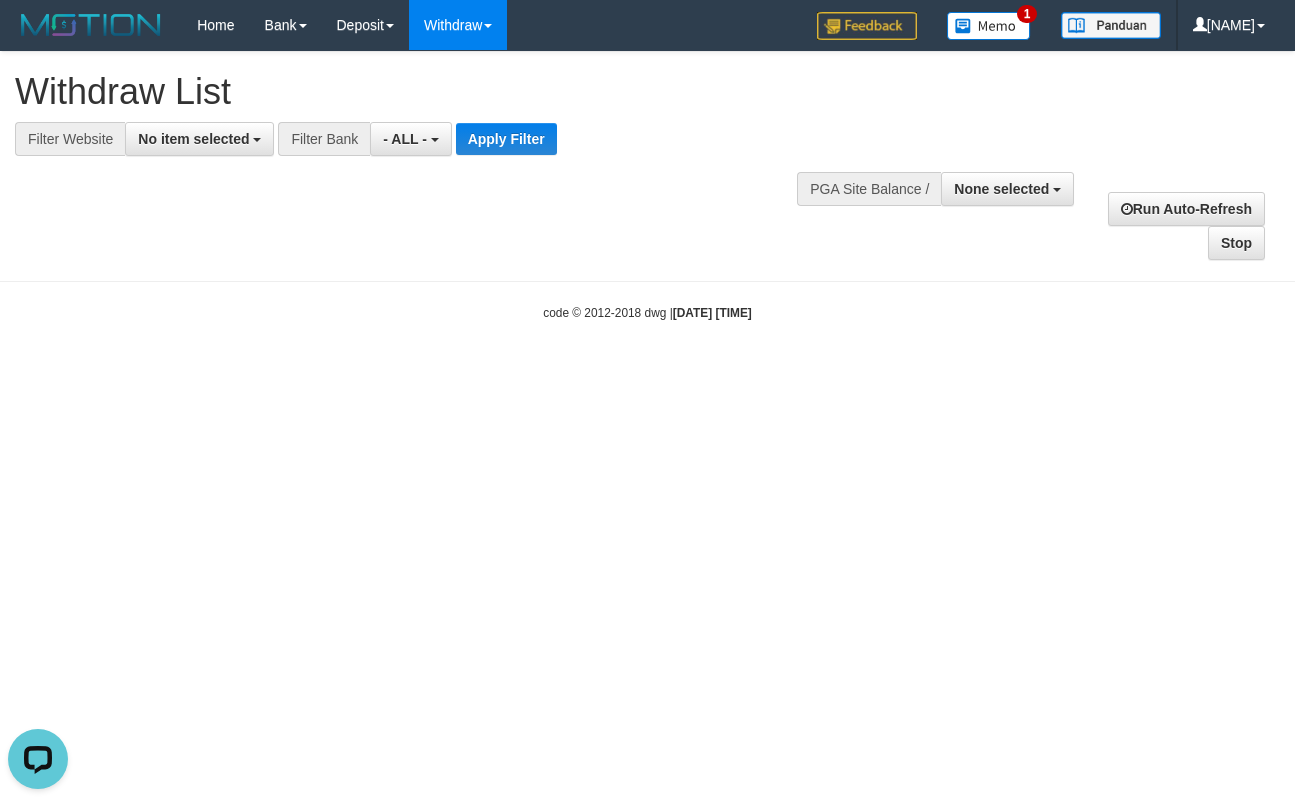 scroll, scrollTop: 0, scrollLeft: 0, axis: both 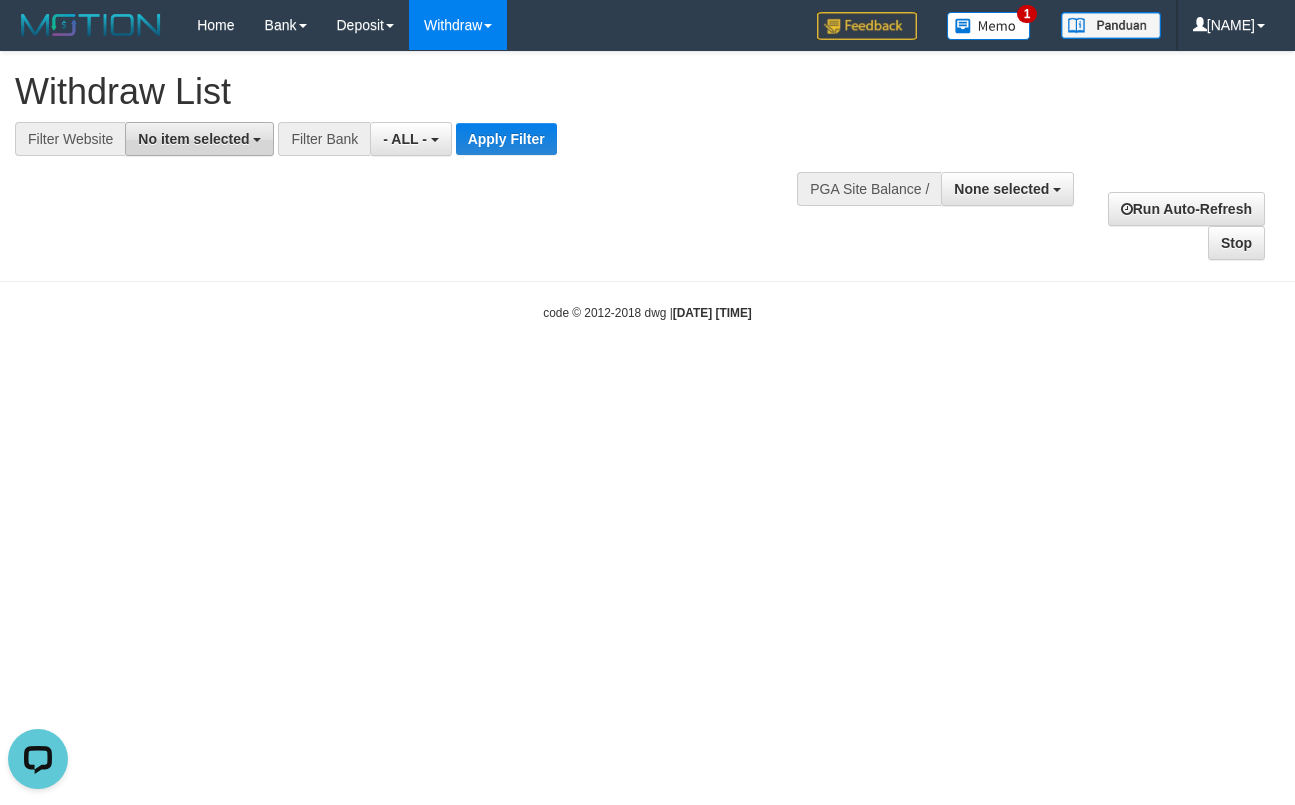 click on "No item selected" at bounding box center (193, 139) 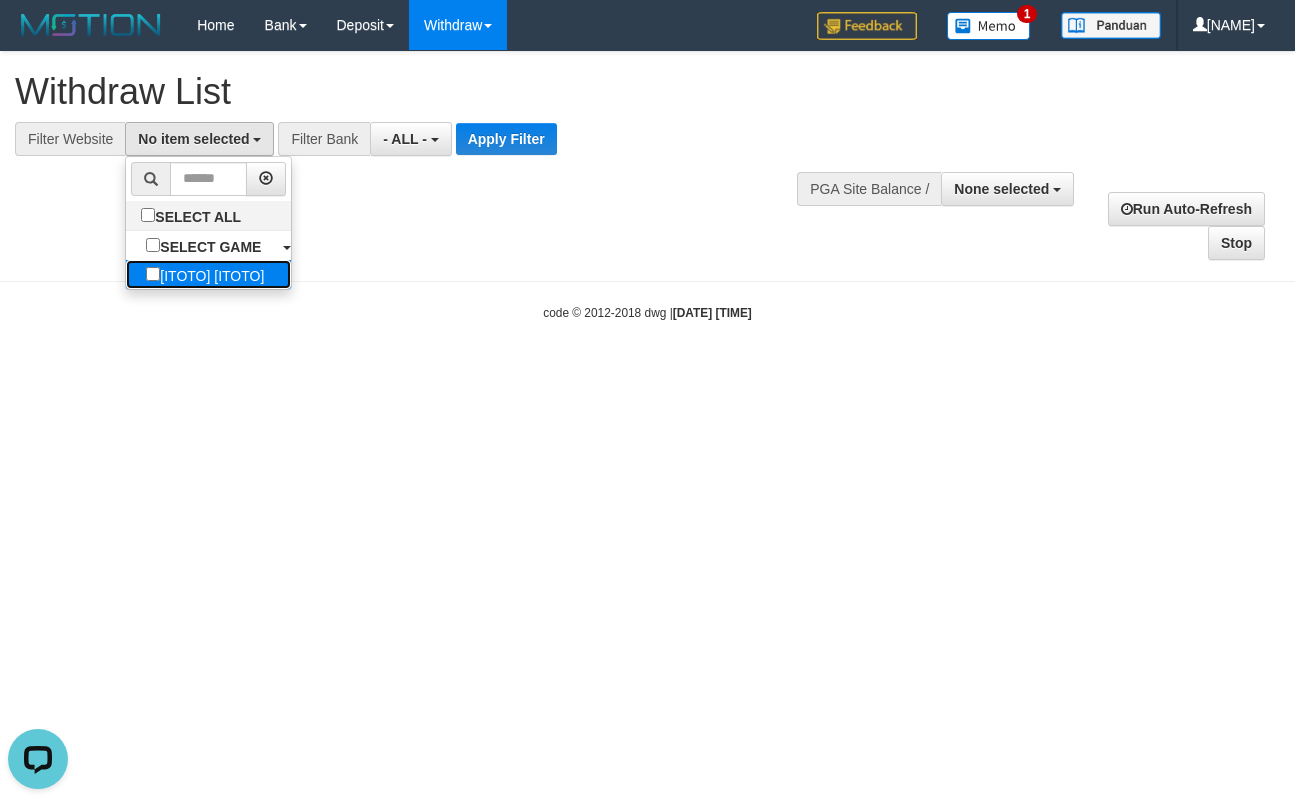 click on "[ITOTO] SAPITOTO" at bounding box center [205, 274] 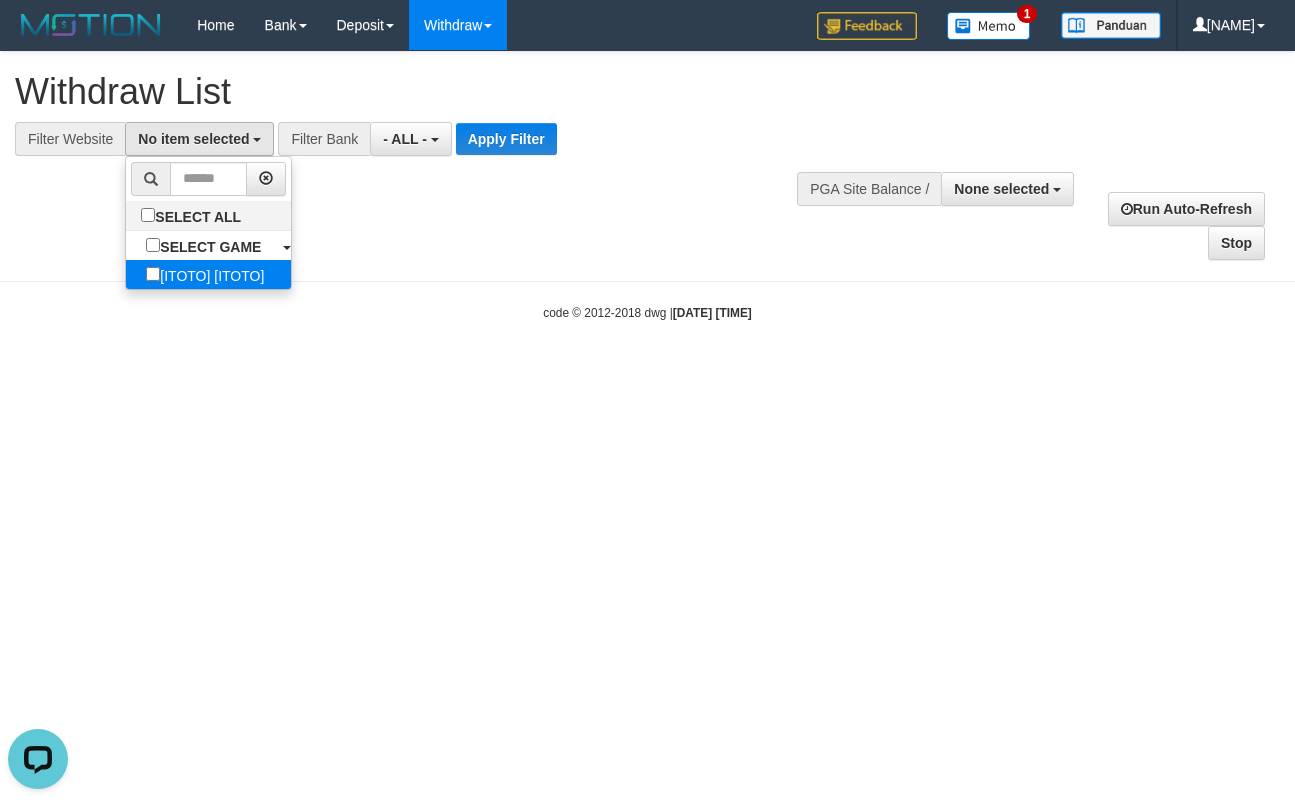 select on "****" 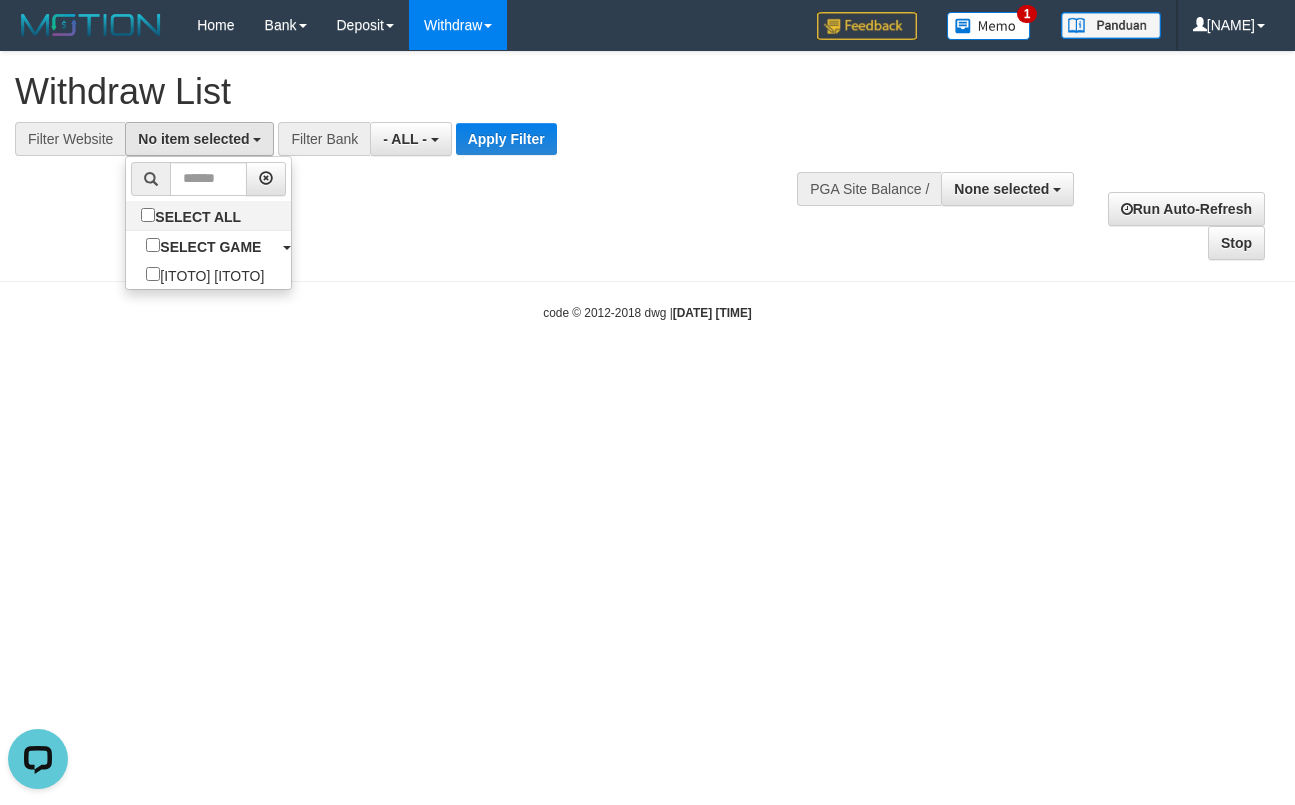 scroll, scrollTop: 16, scrollLeft: 0, axis: vertical 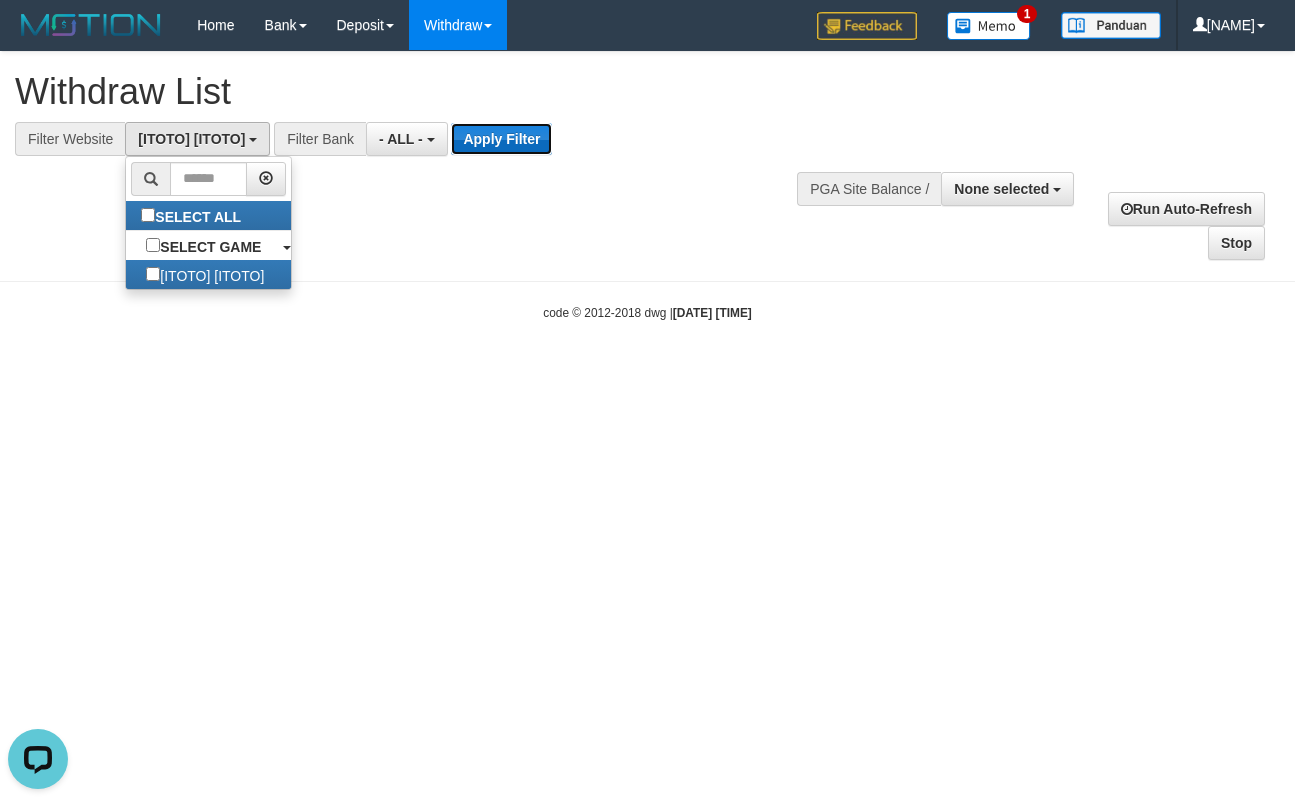 click on "Apply Filter" at bounding box center [501, 139] 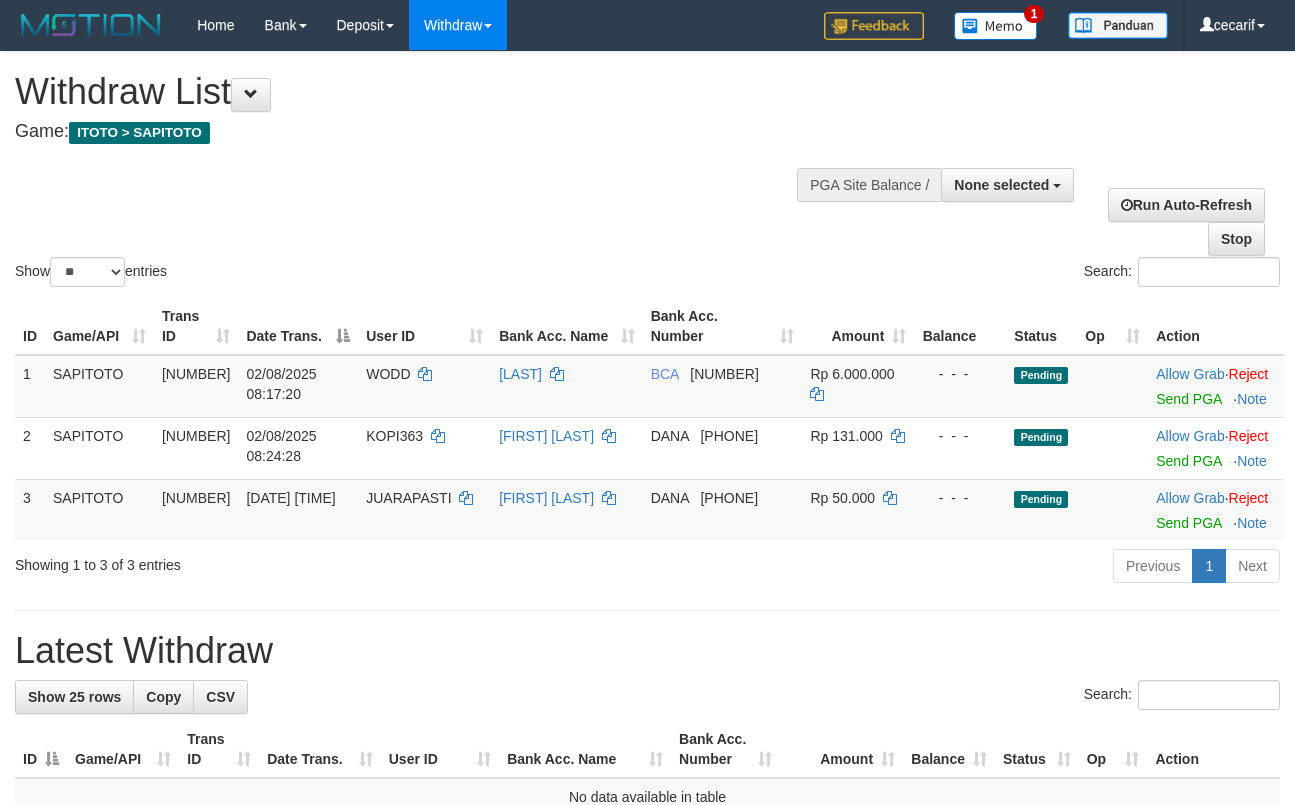 select 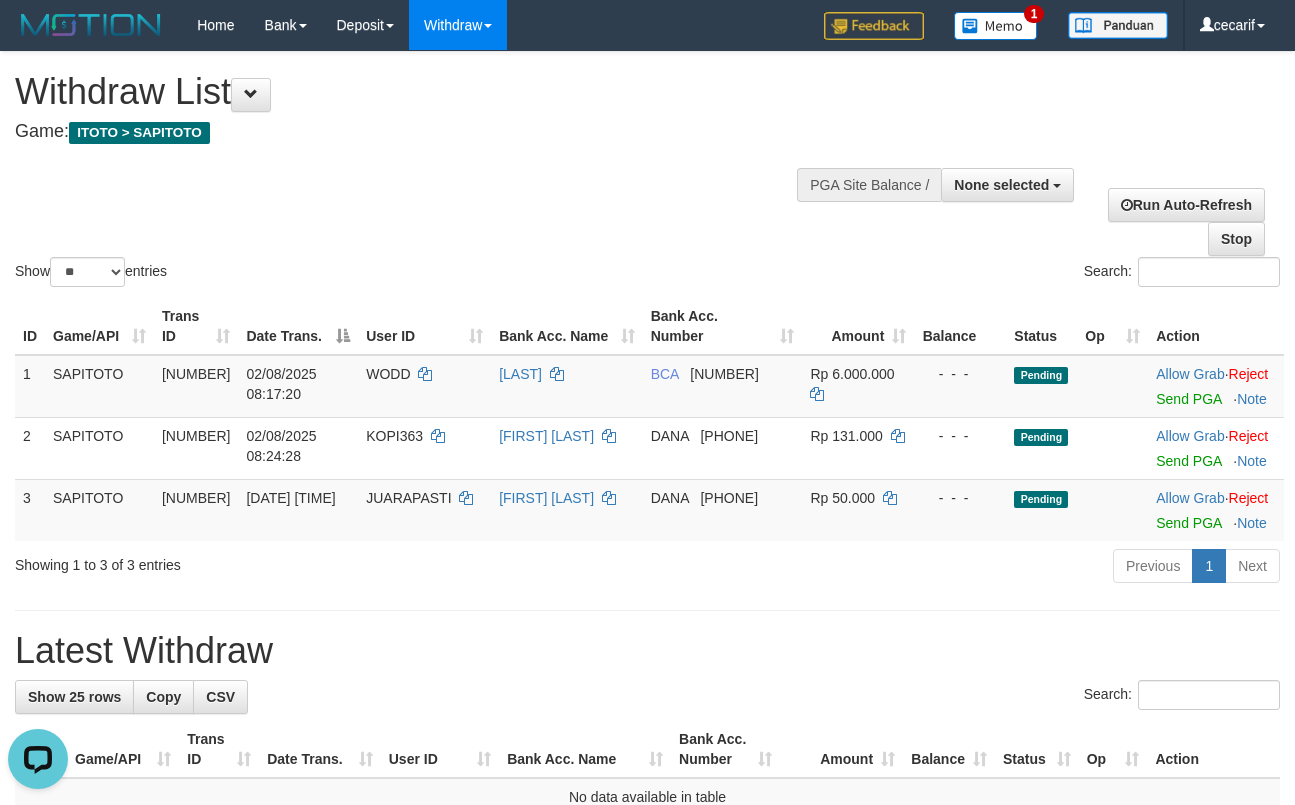 scroll, scrollTop: 0, scrollLeft: 0, axis: both 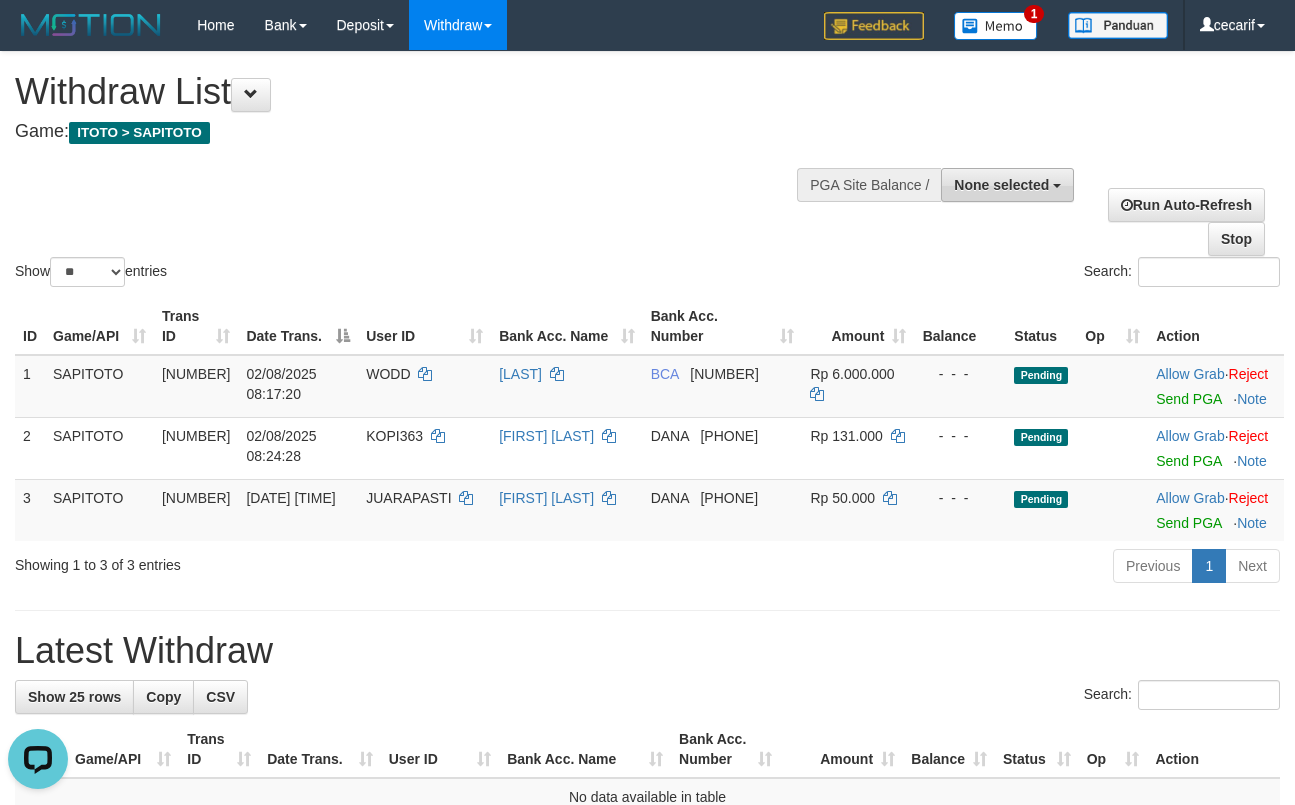 click on "None selected" at bounding box center [1001, 185] 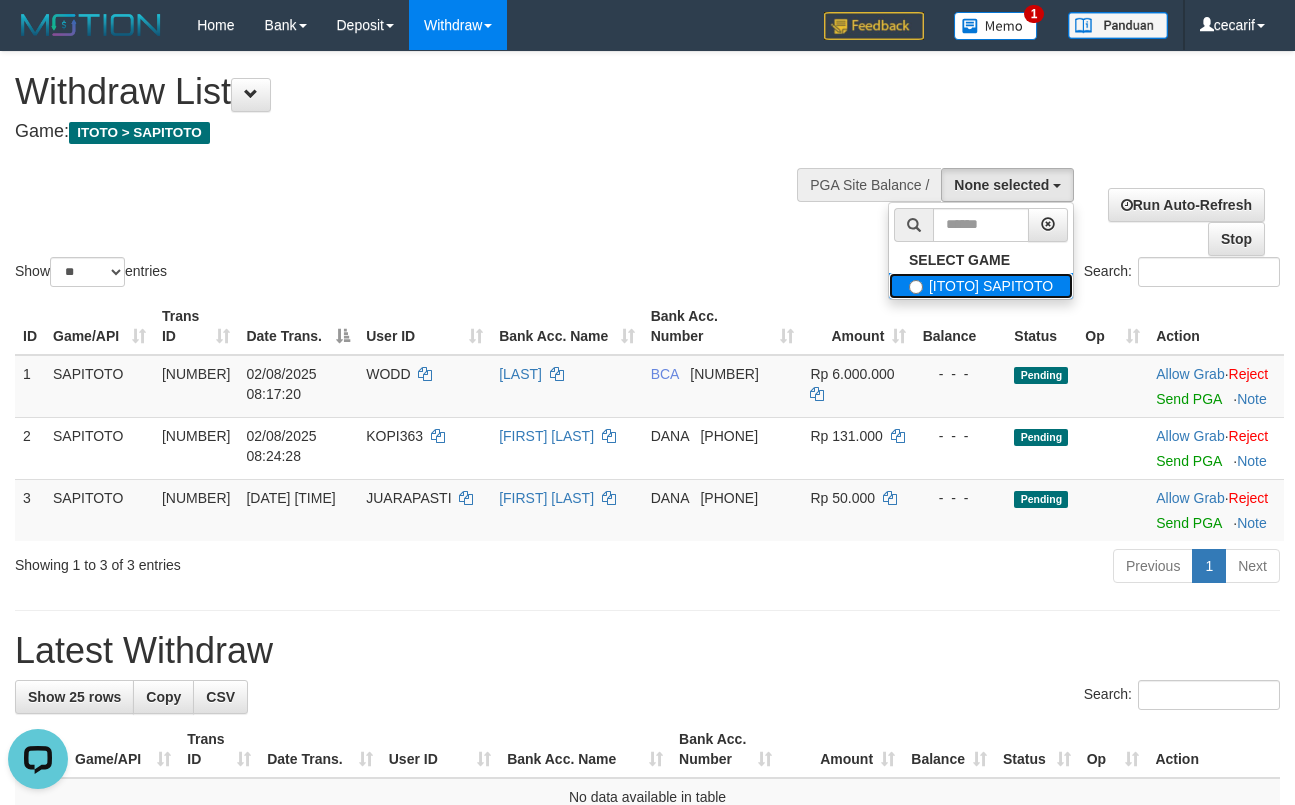 click on "[GROUP] [COMPANY]" at bounding box center (981, 286) 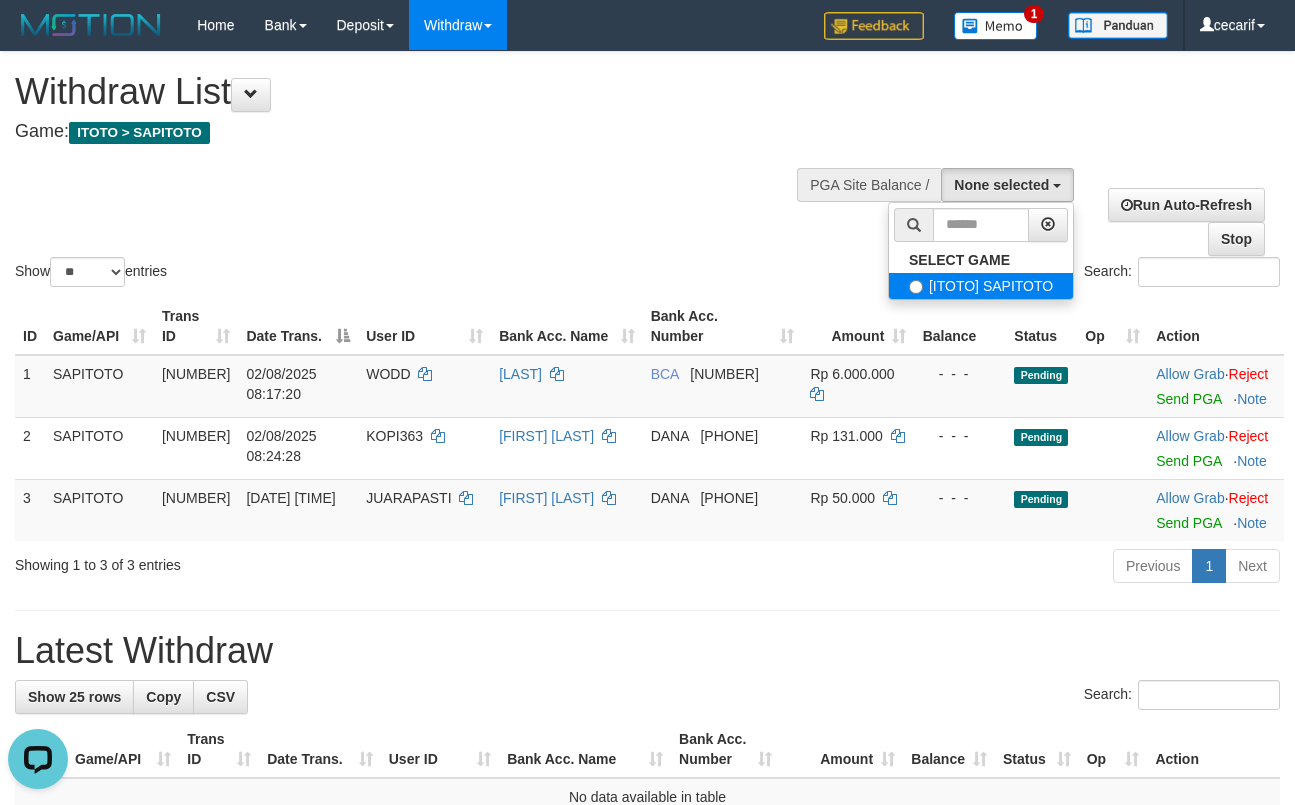 select on "****" 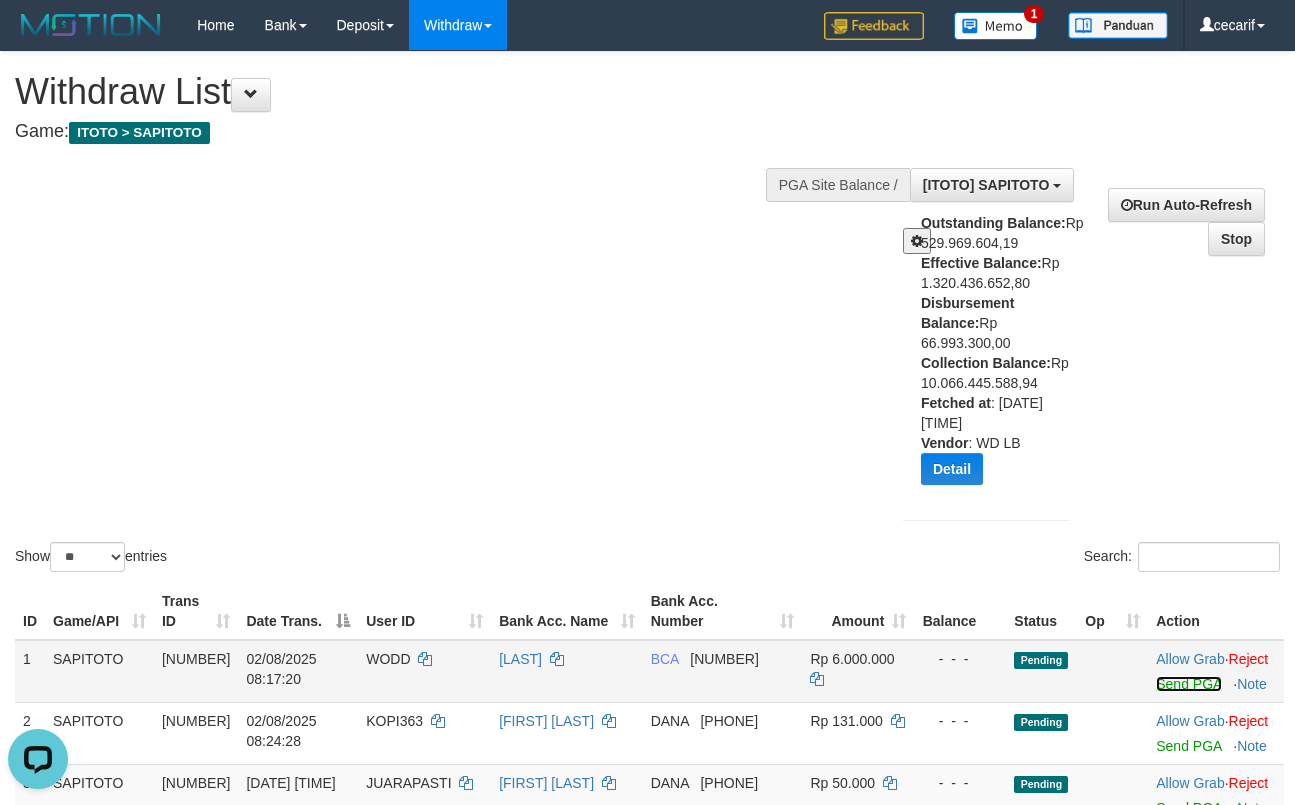 click on "Send PGA" at bounding box center [1188, 684] 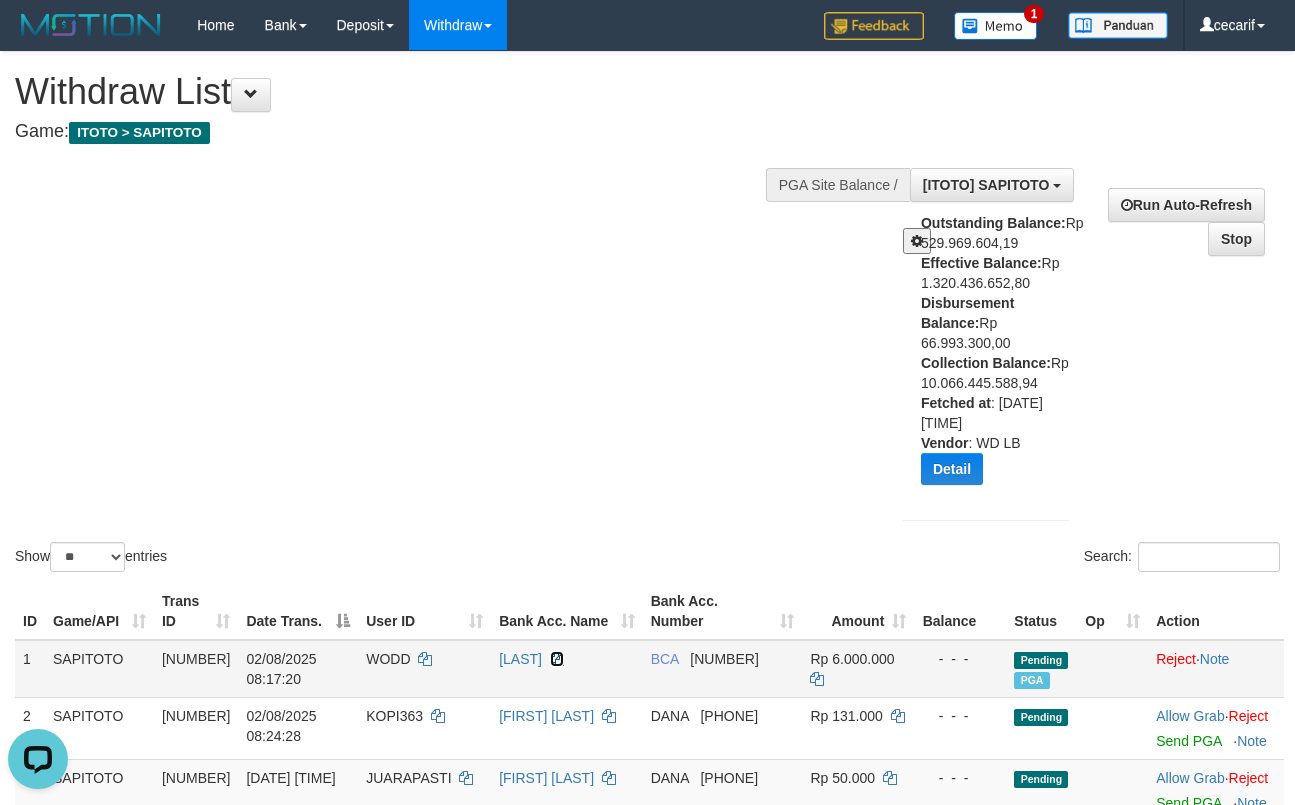 click at bounding box center [557, 659] 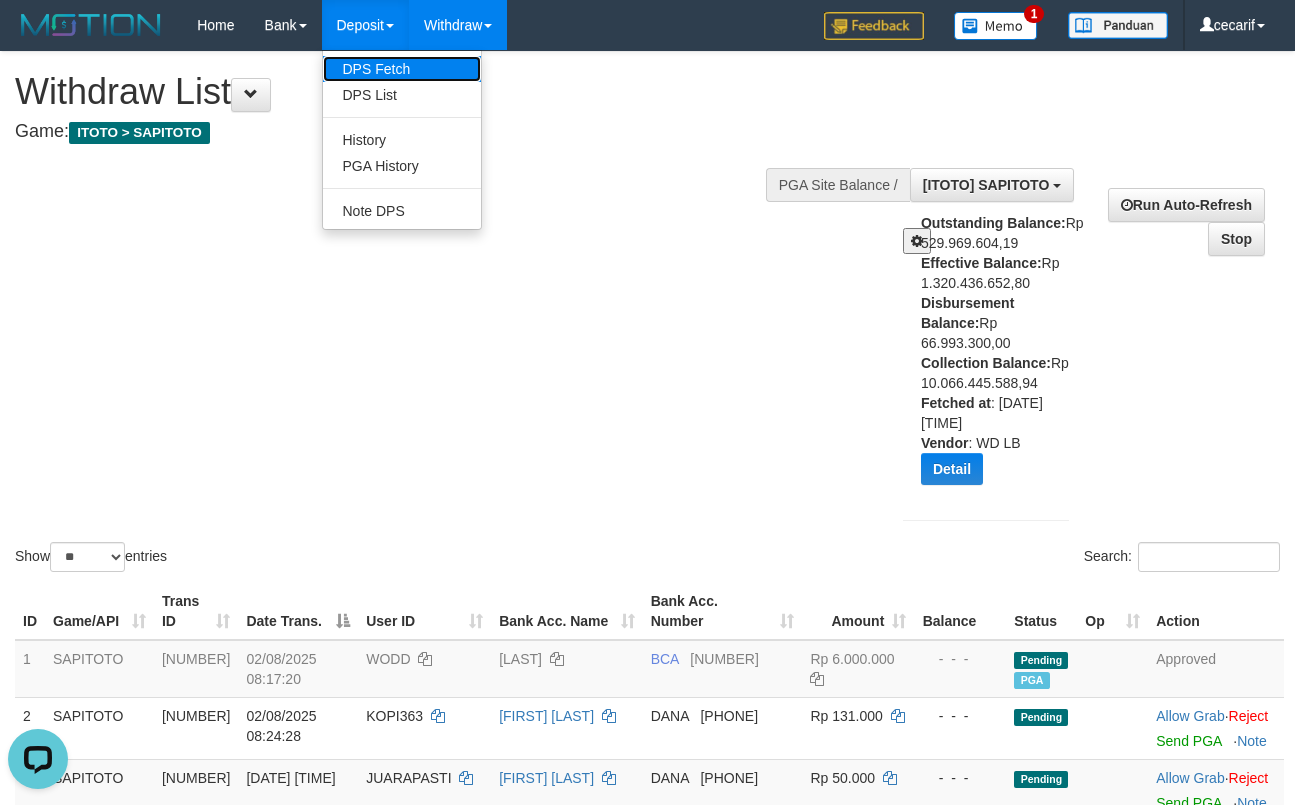 click on "DPS Fetch" at bounding box center [402, 69] 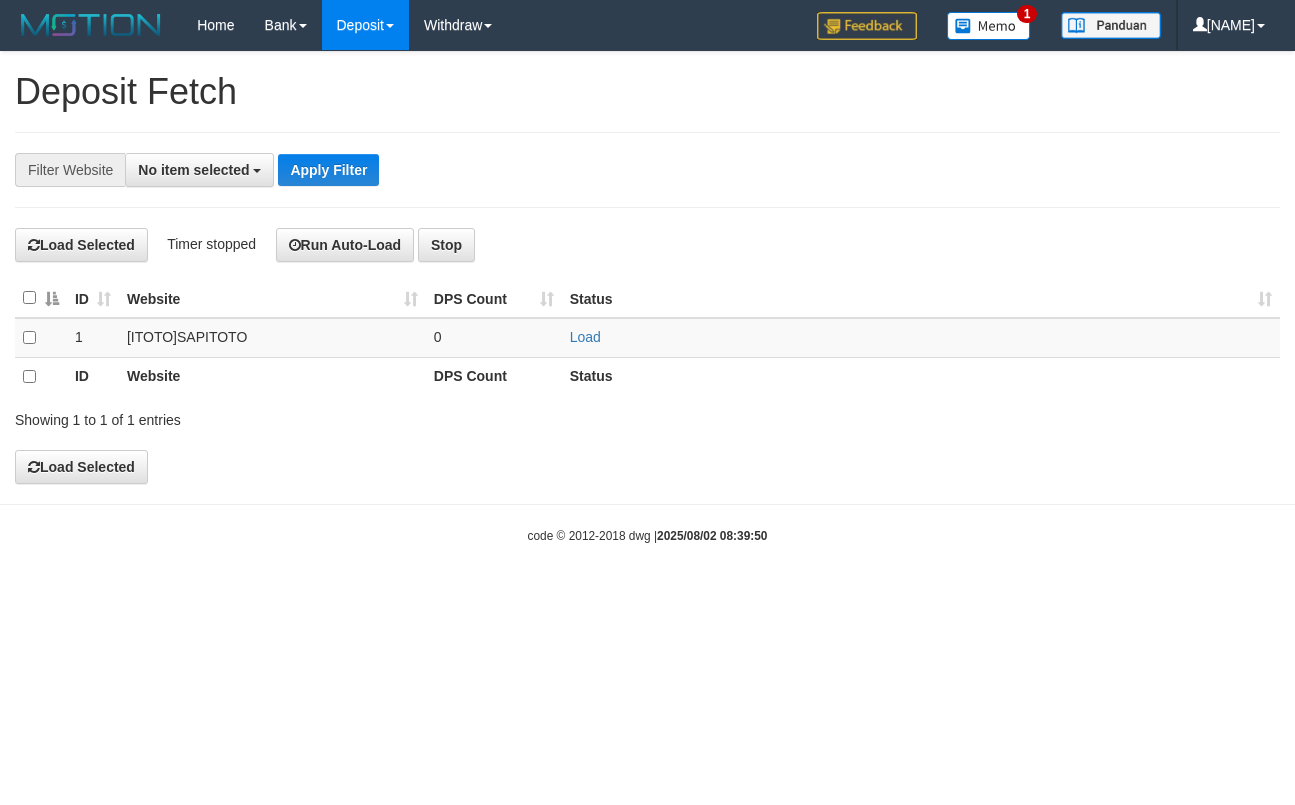 select 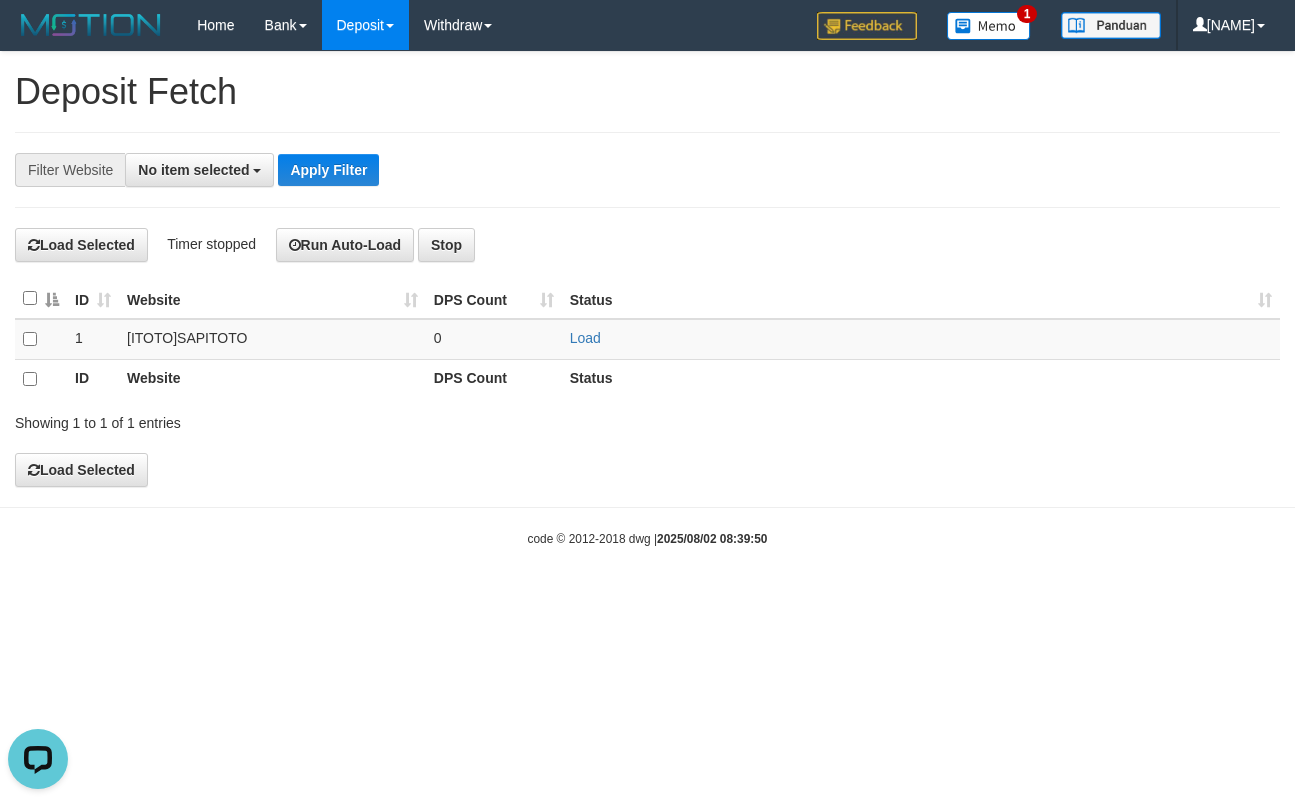 scroll, scrollTop: 0, scrollLeft: 0, axis: both 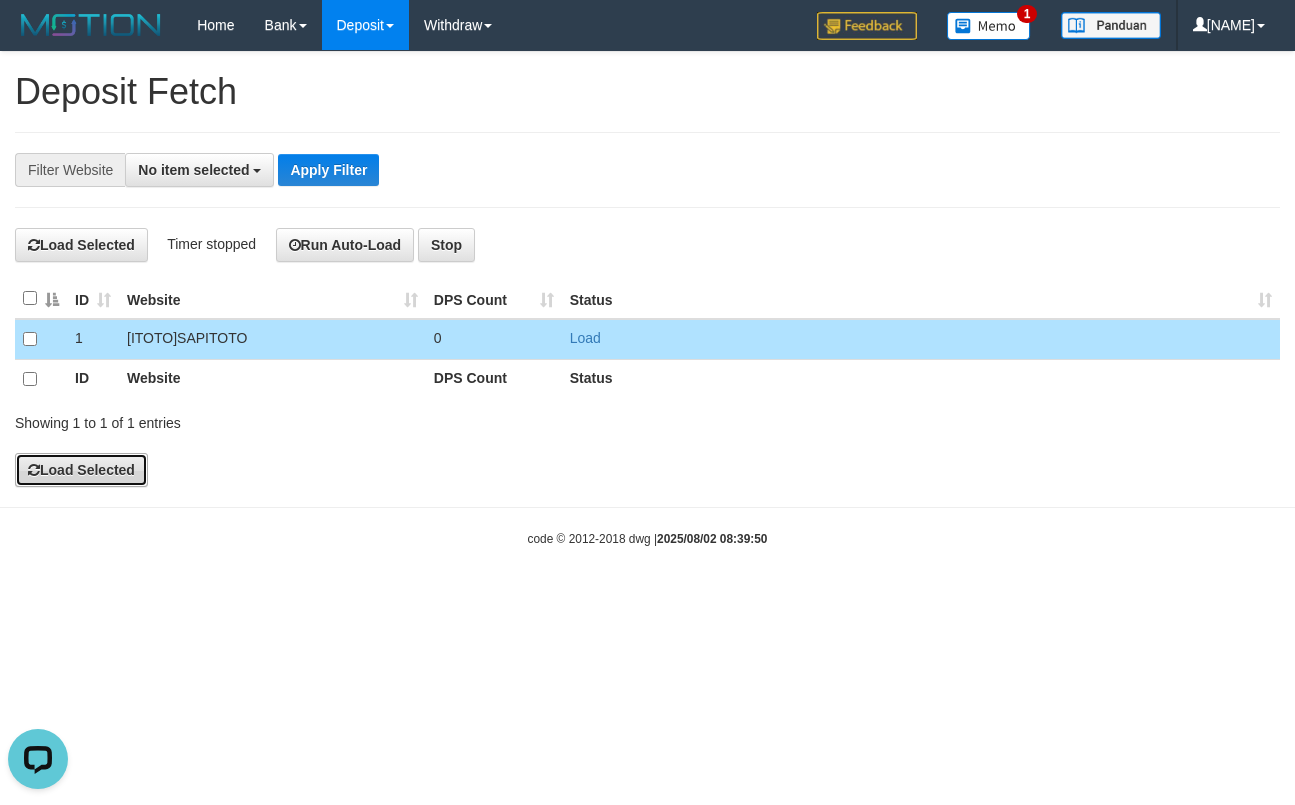 click on "Load Selected" at bounding box center [81, 470] 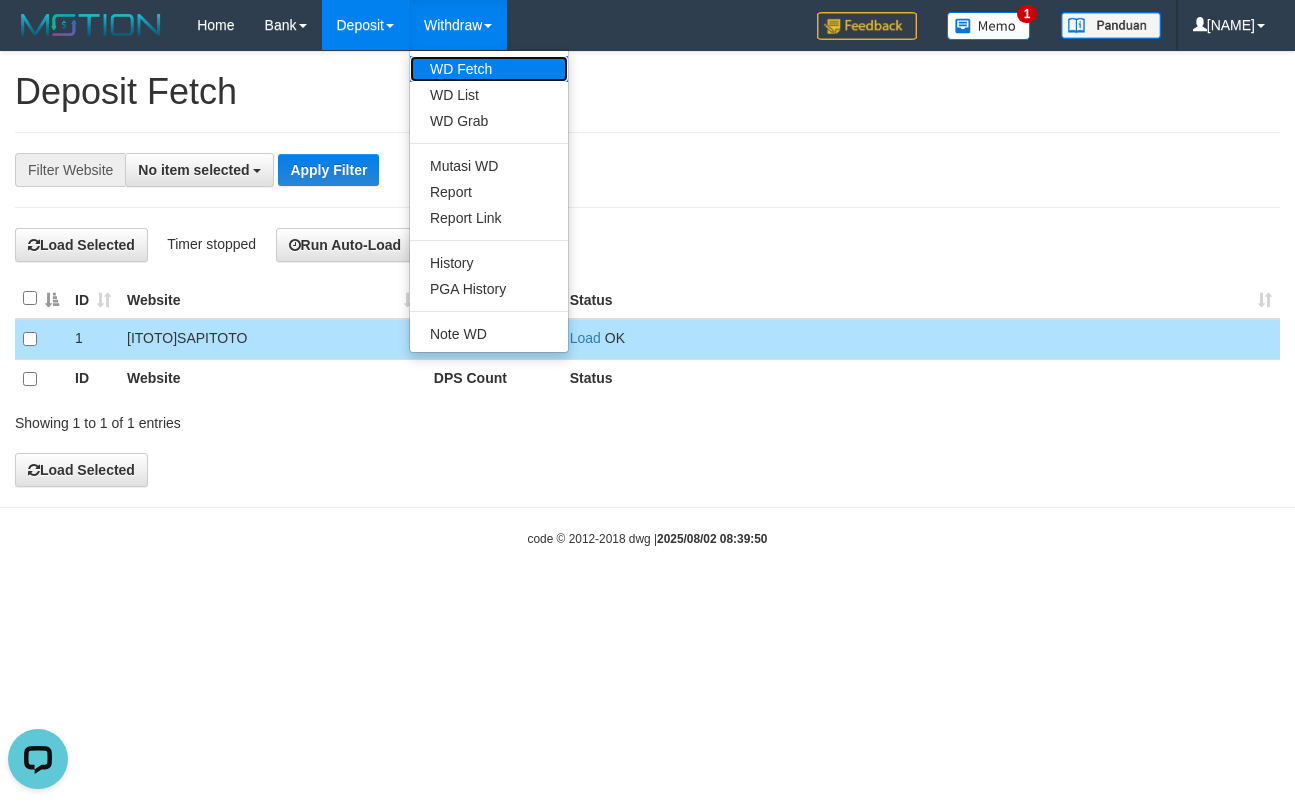 click on "WD Fetch" at bounding box center [489, 69] 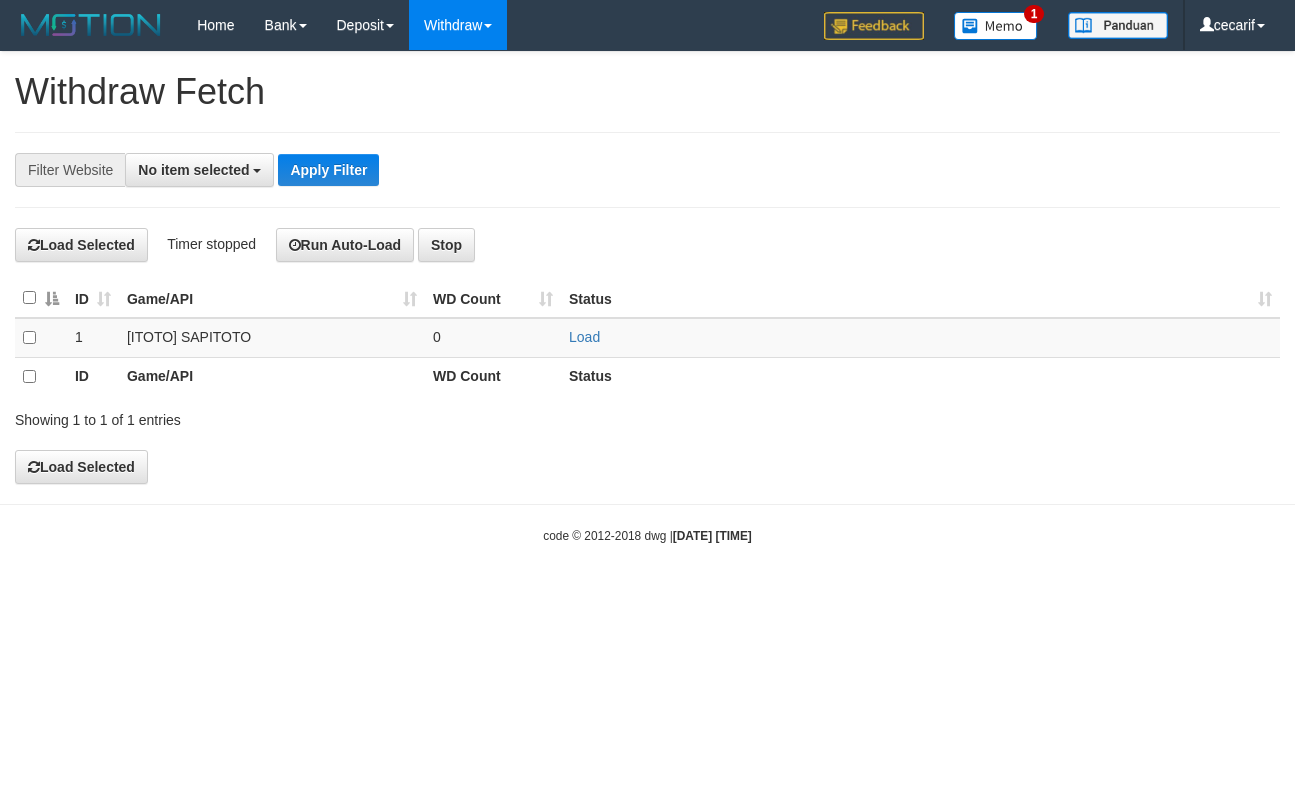 select 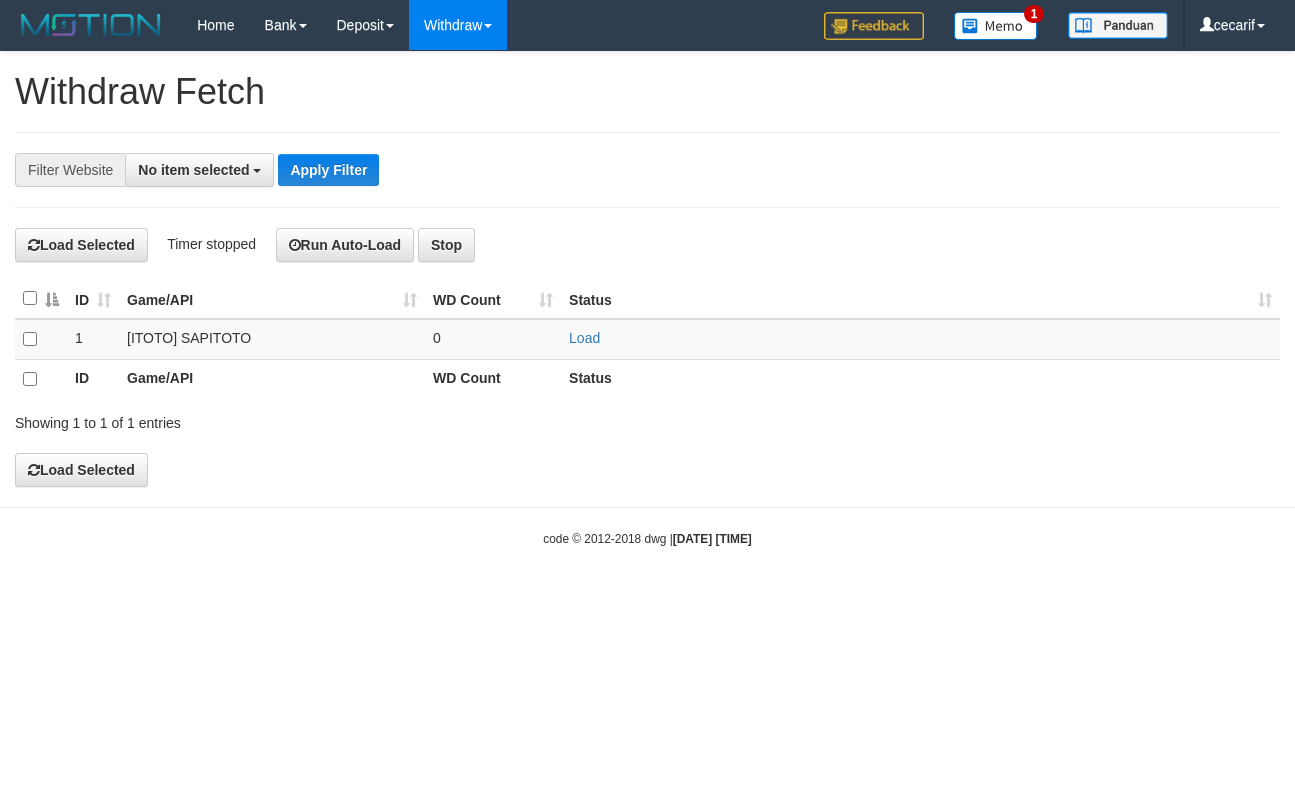 scroll, scrollTop: 0, scrollLeft: 0, axis: both 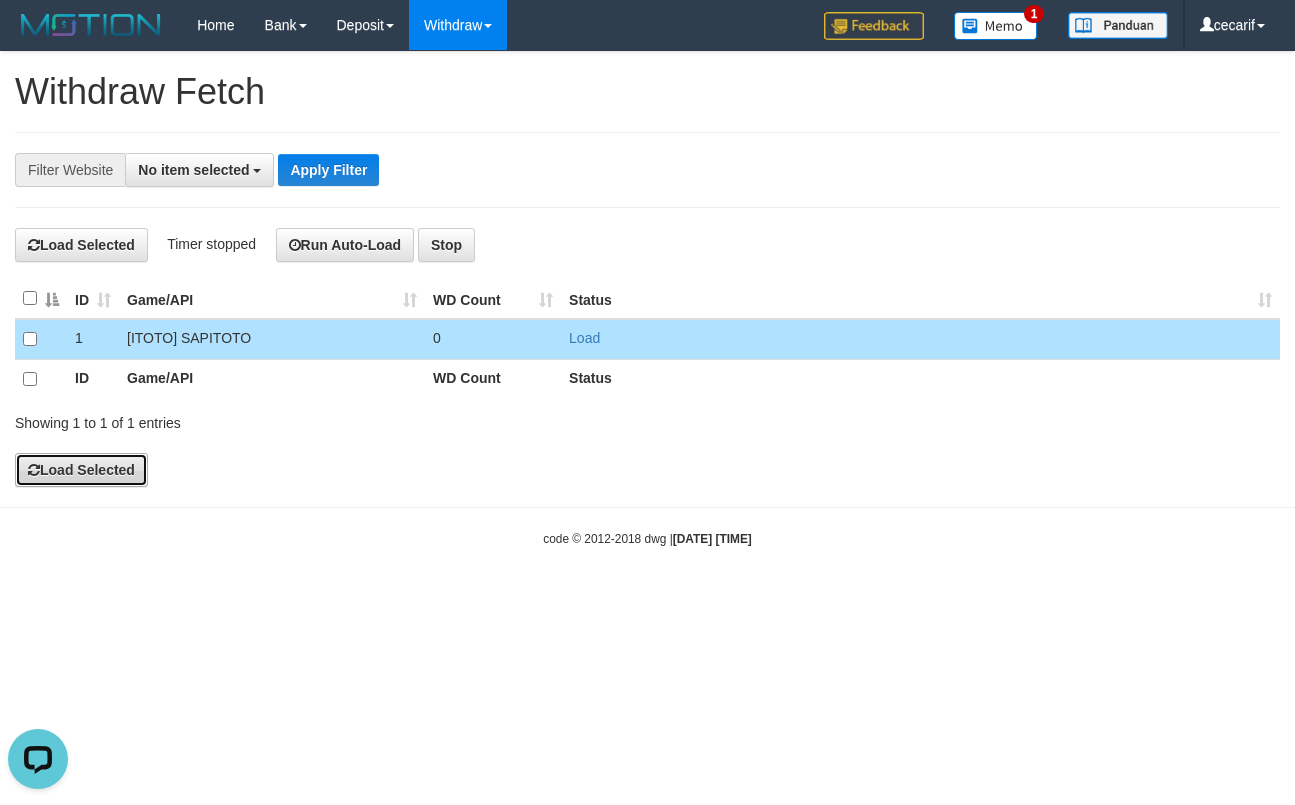 click on "Load Selected" at bounding box center (81, 470) 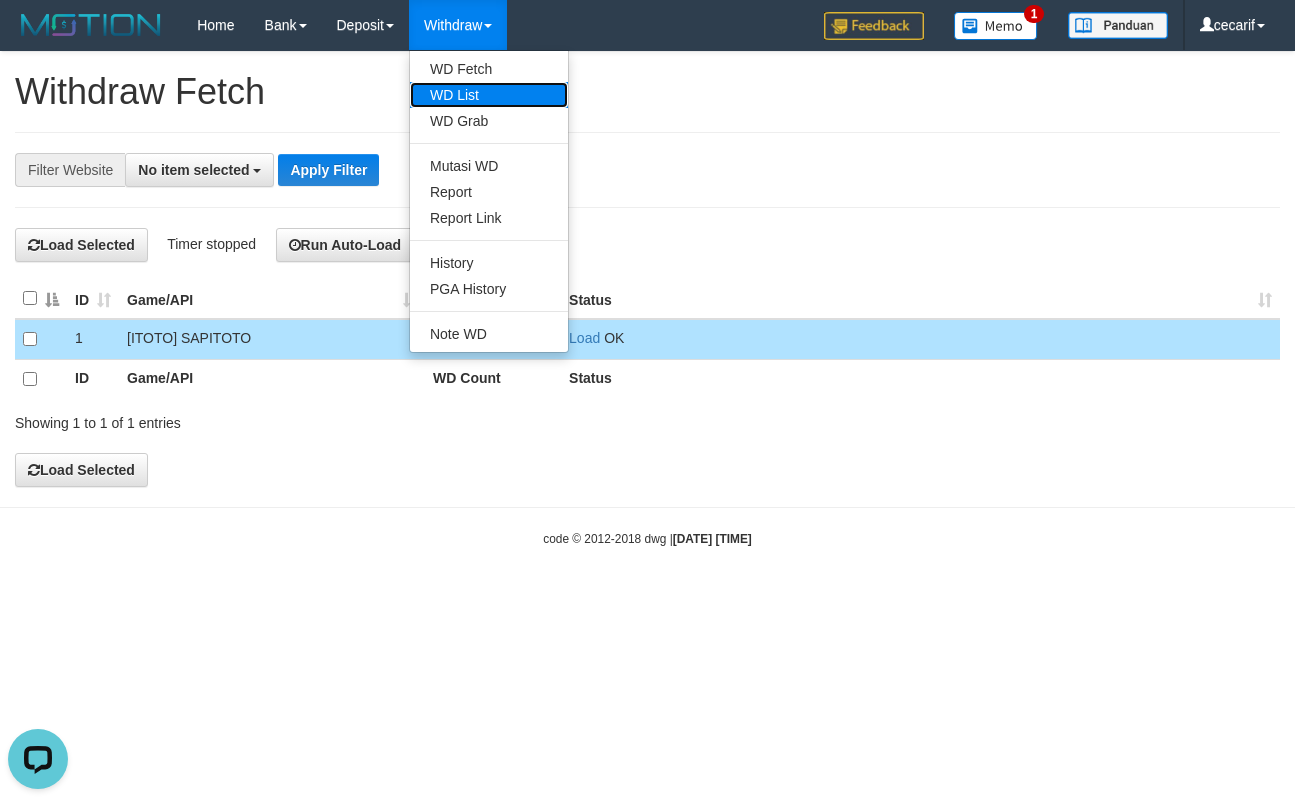 click on "WD List" at bounding box center (489, 95) 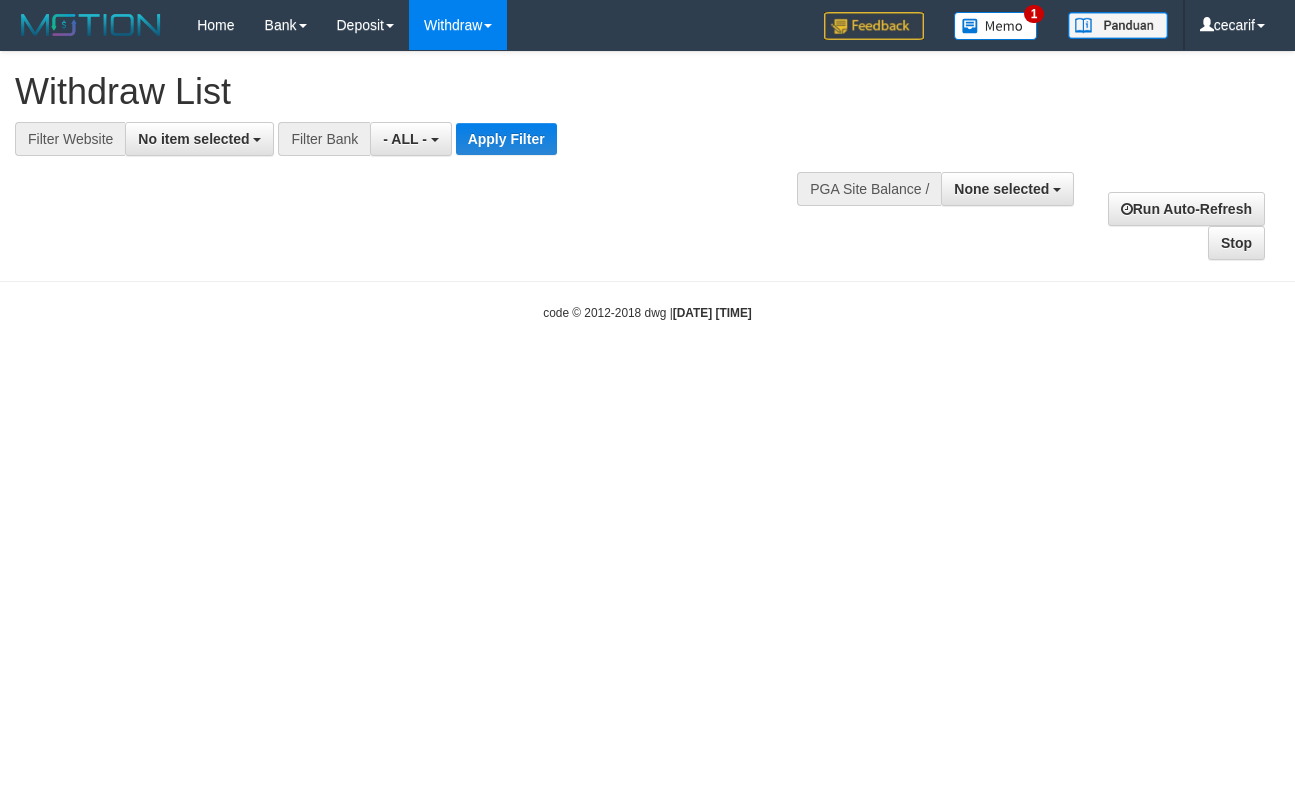 select 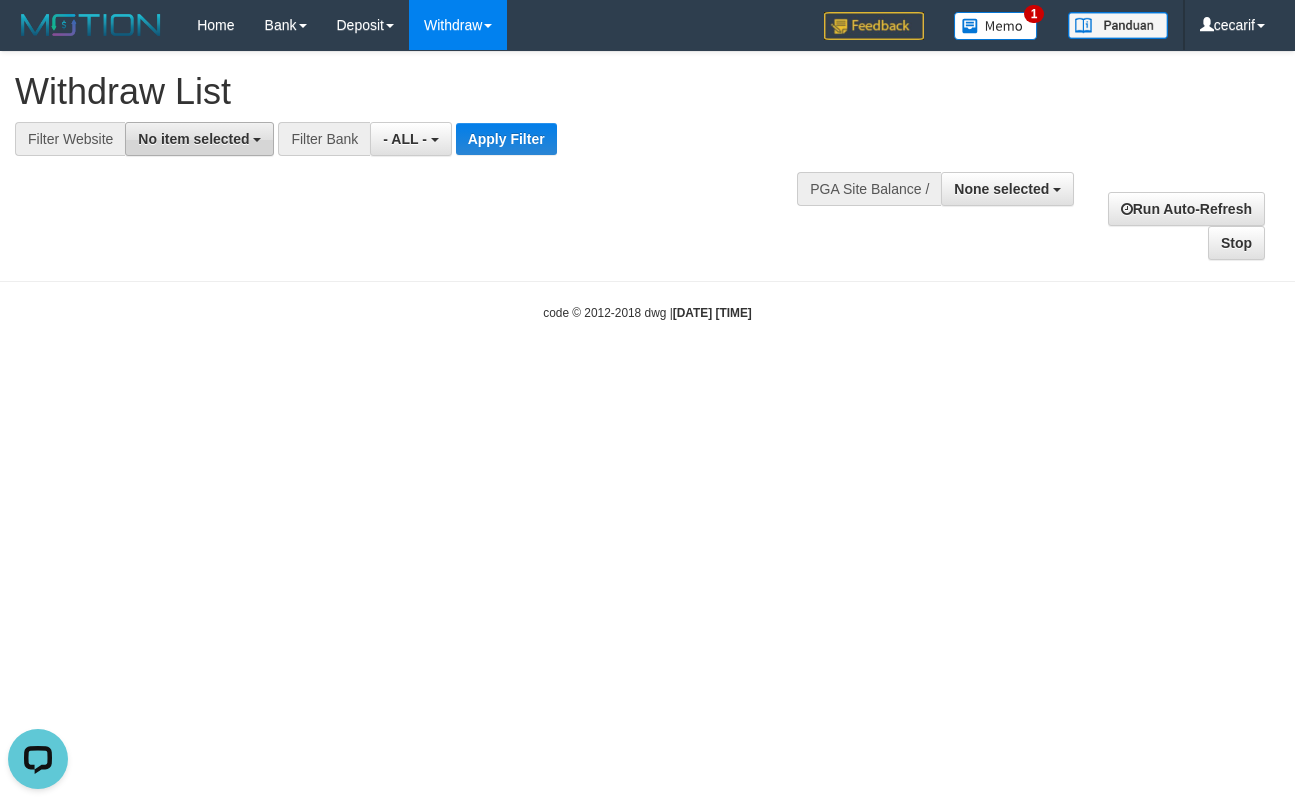scroll, scrollTop: 0, scrollLeft: 0, axis: both 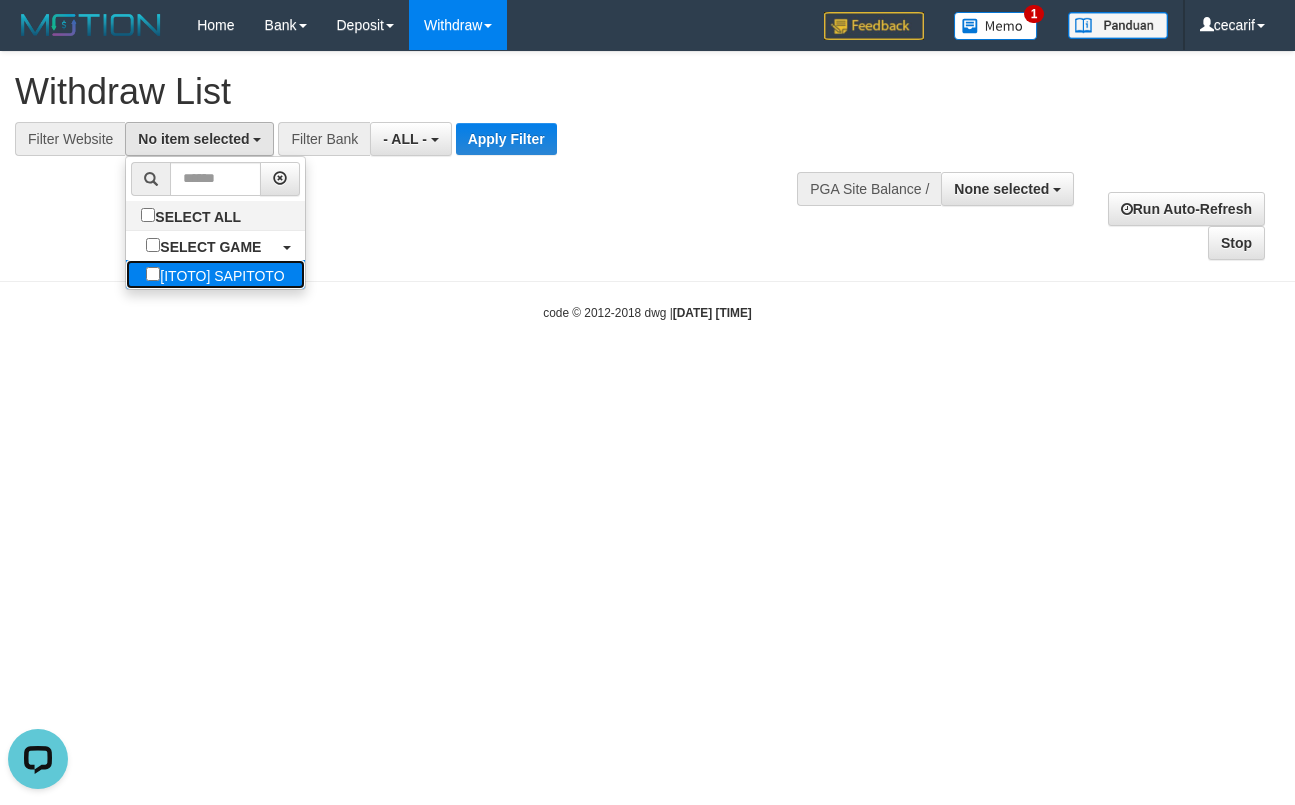 click on "[ITOTO] SAPITOTO" at bounding box center (215, 274) 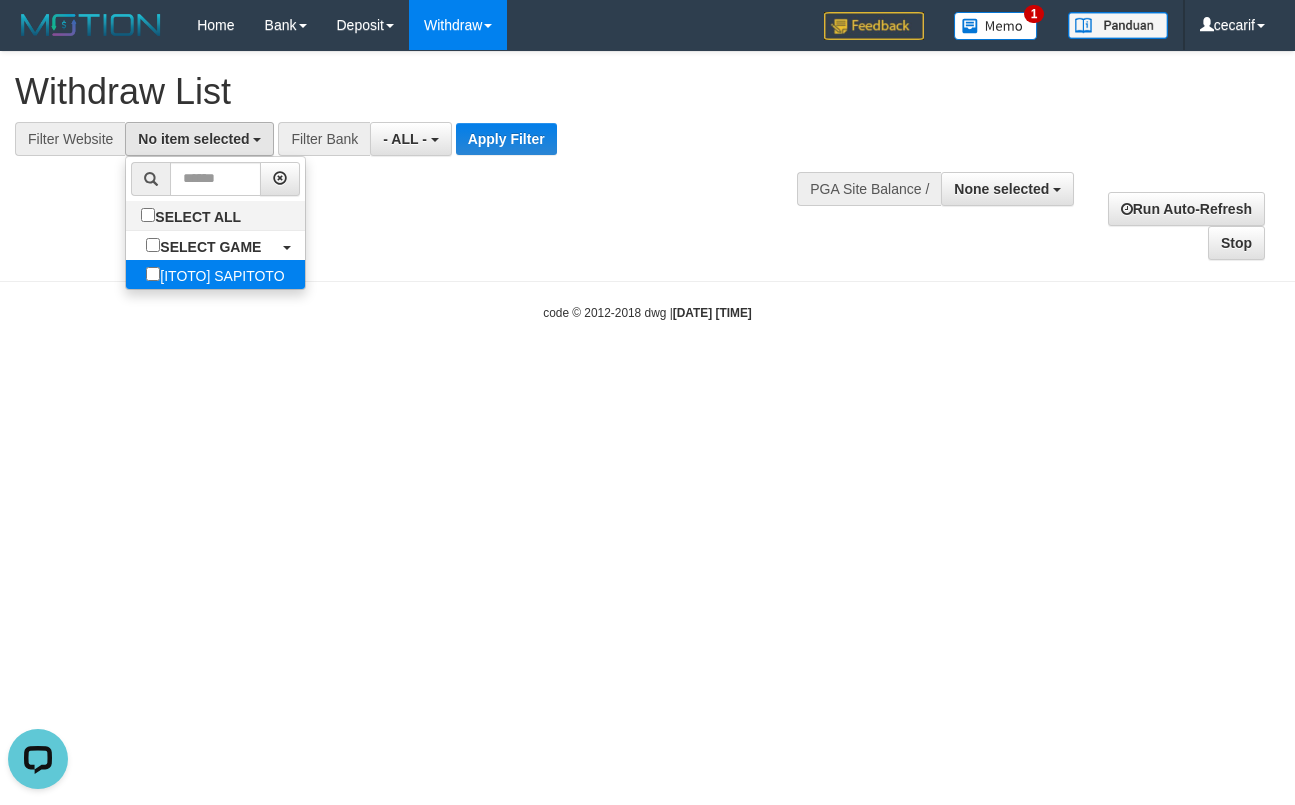select on "****" 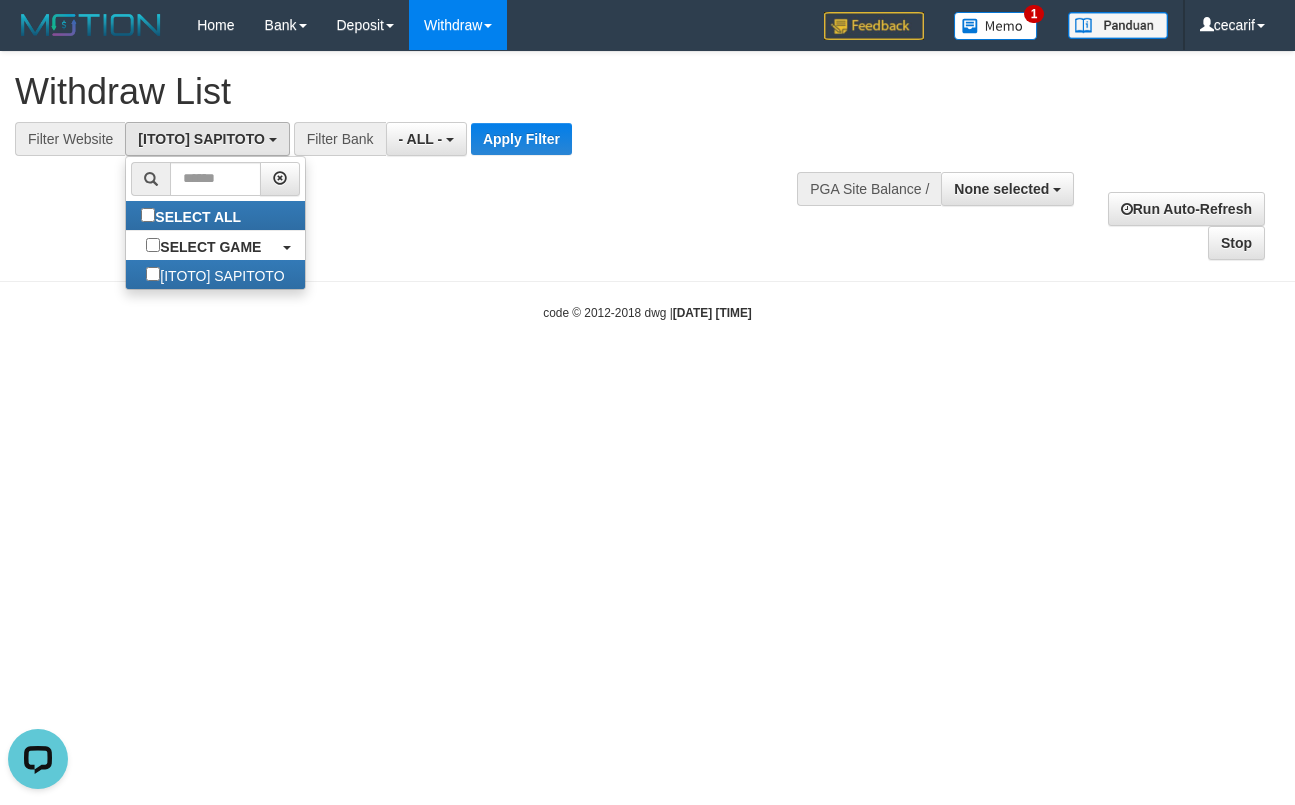 scroll, scrollTop: 16, scrollLeft: 0, axis: vertical 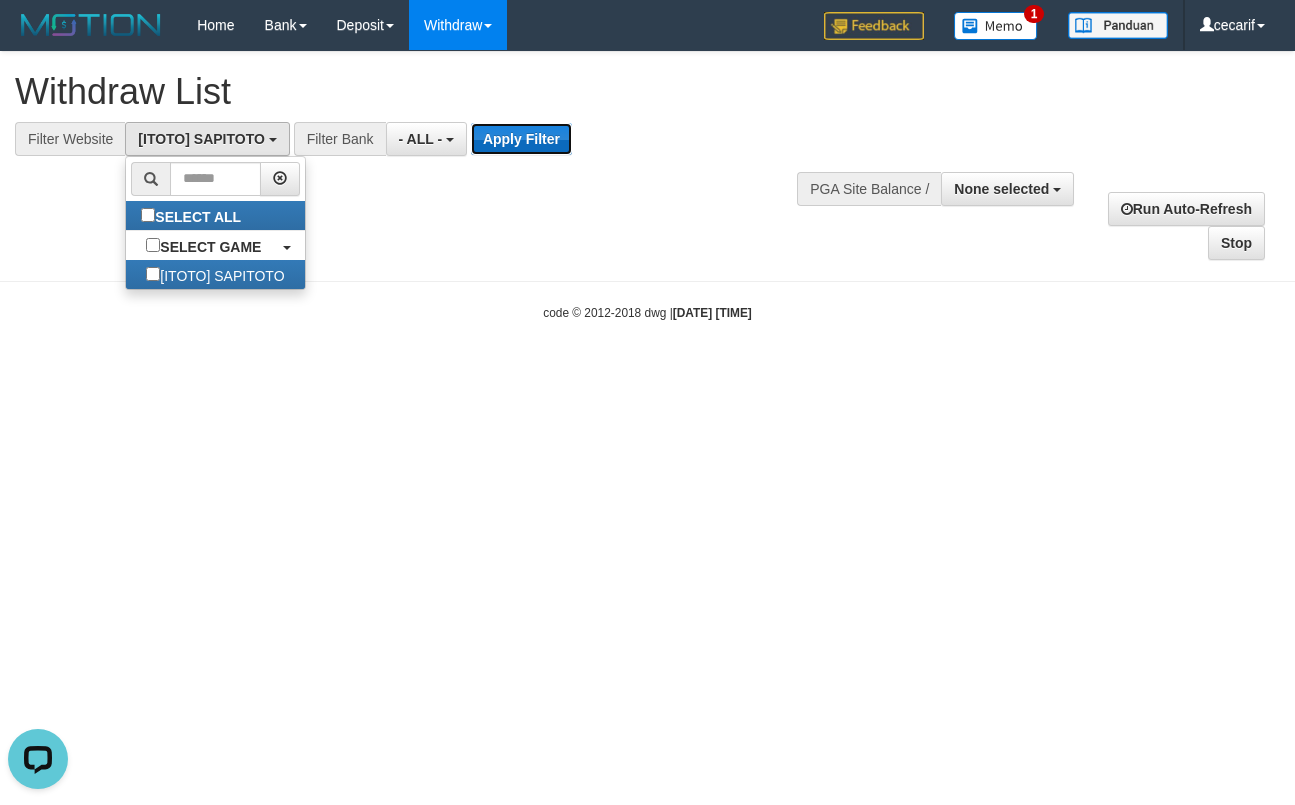 click on "Apply Filter" at bounding box center (521, 139) 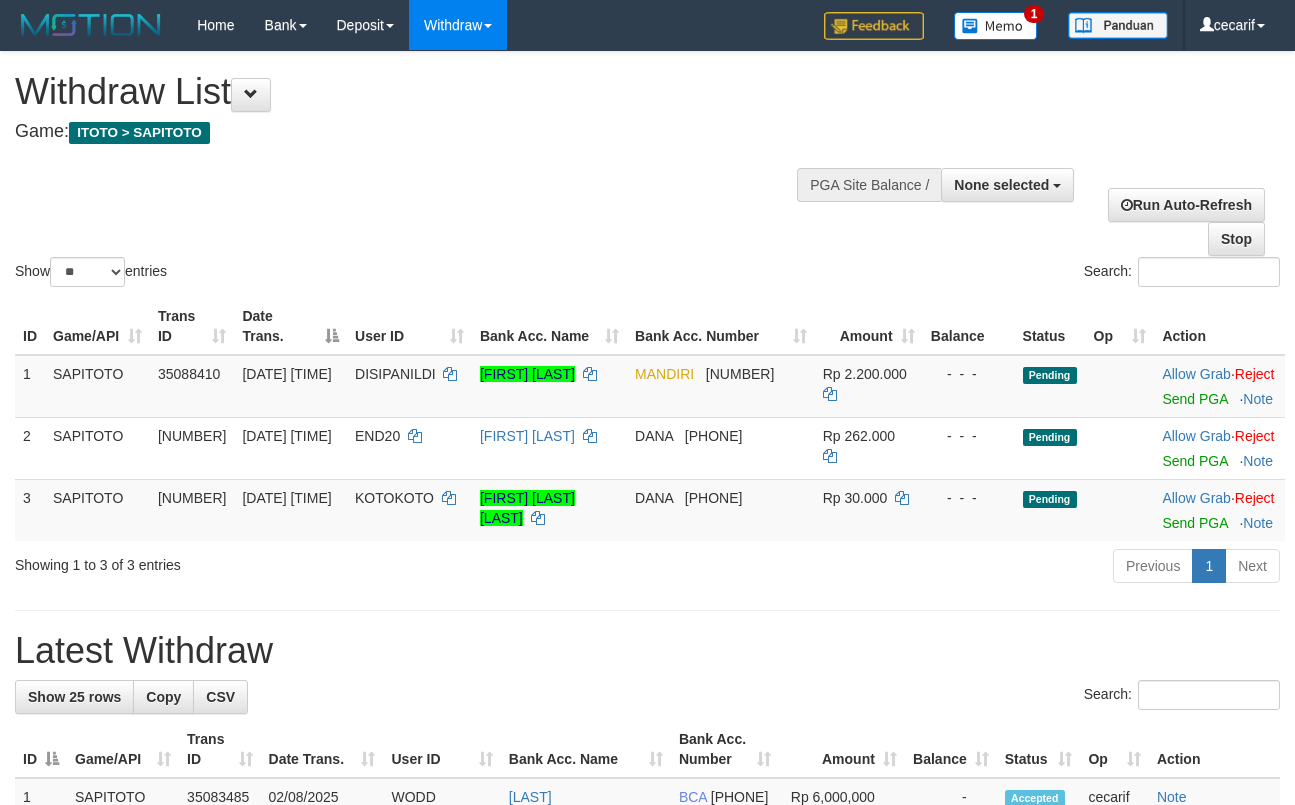 select 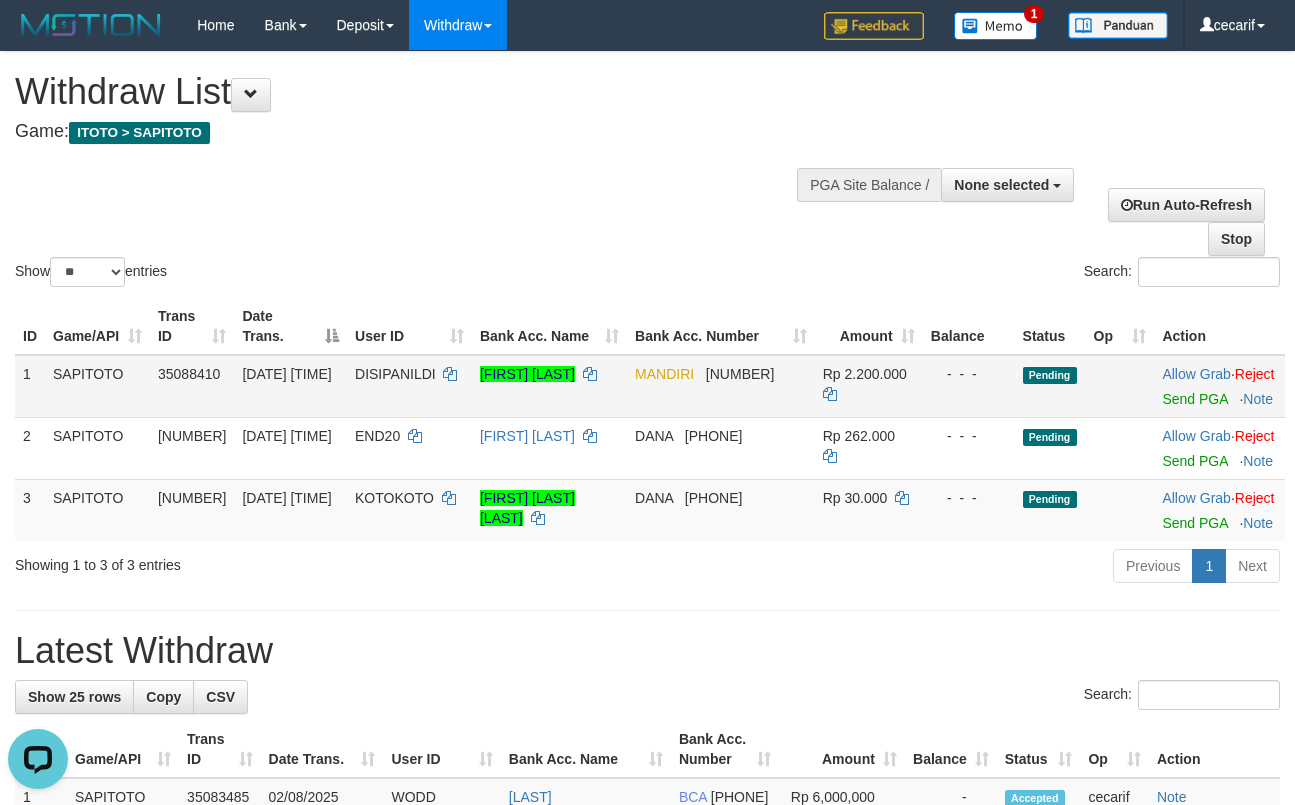scroll, scrollTop: 0, scrollLeft: 0, axis: both 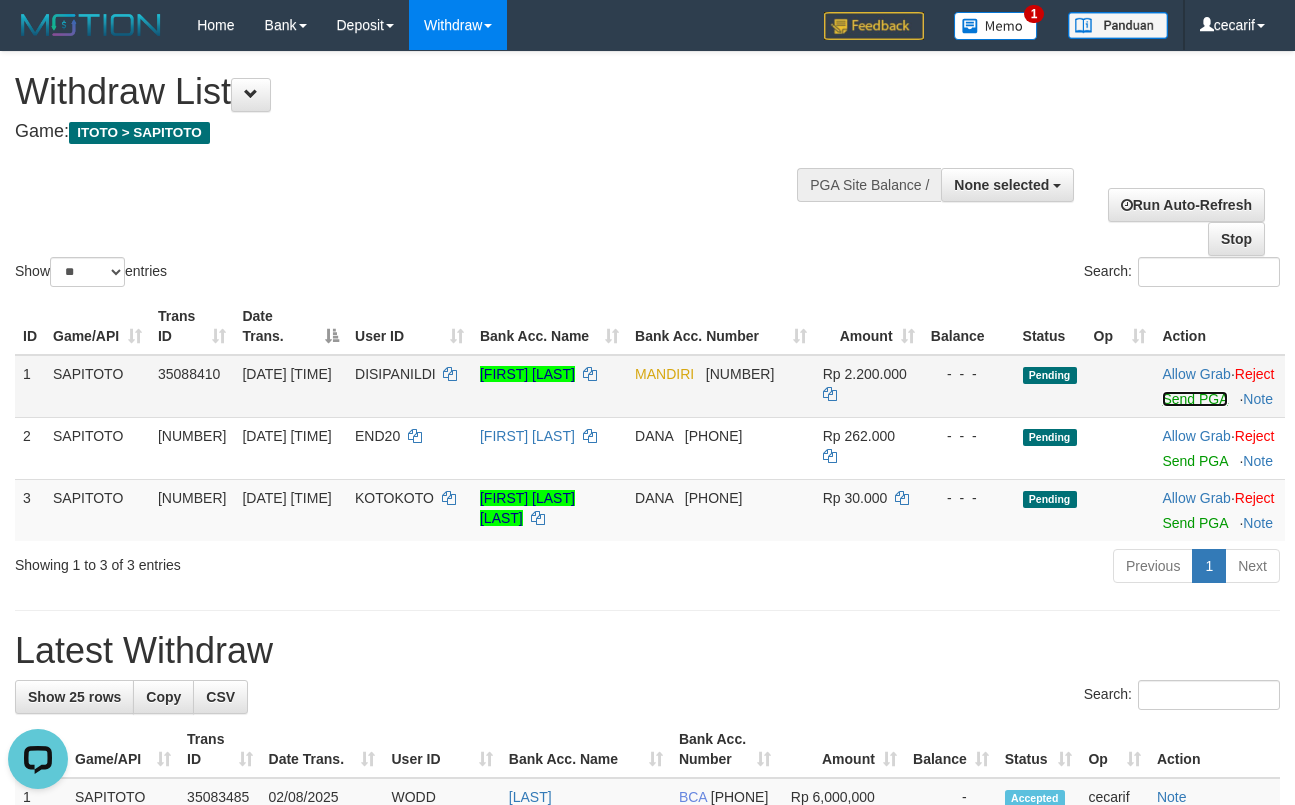 click on "Send PGA" at bounding box center [1194, 399] 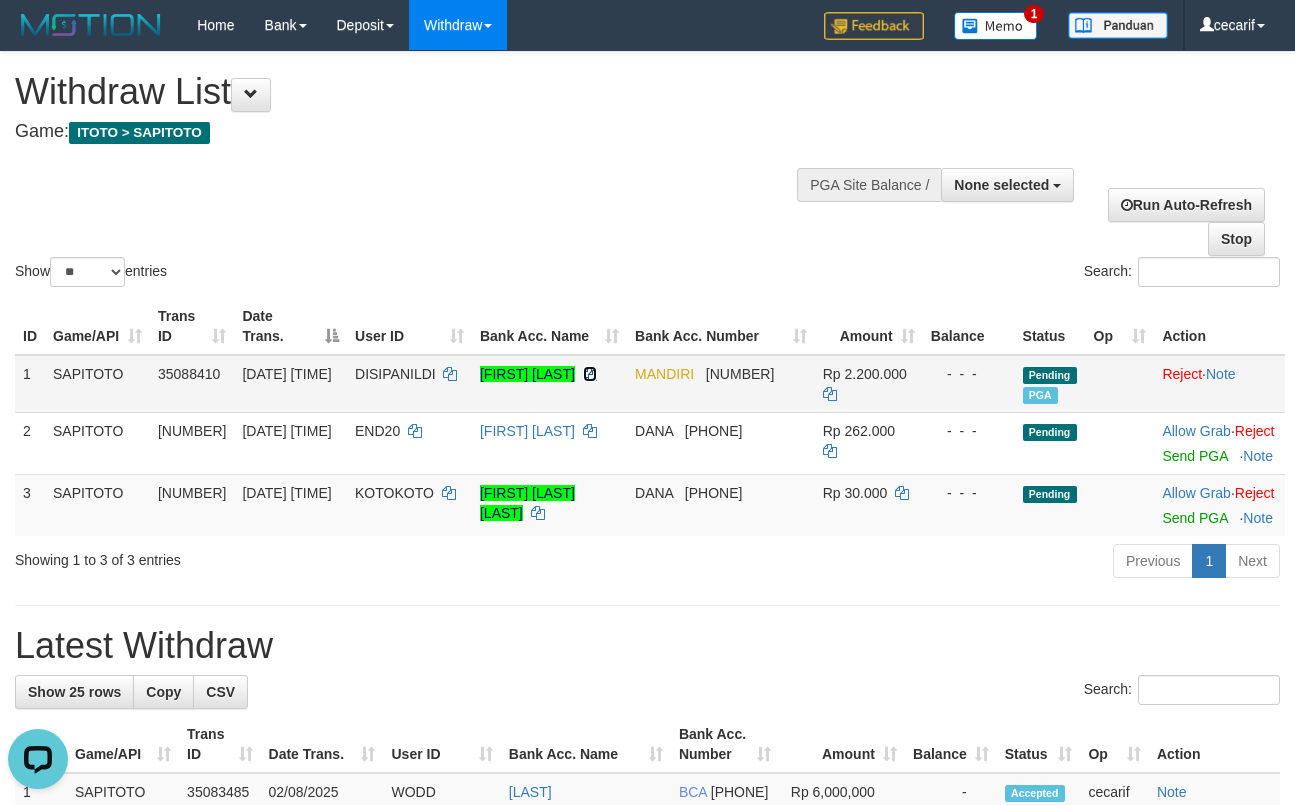 click at bounding box center [590, 374] 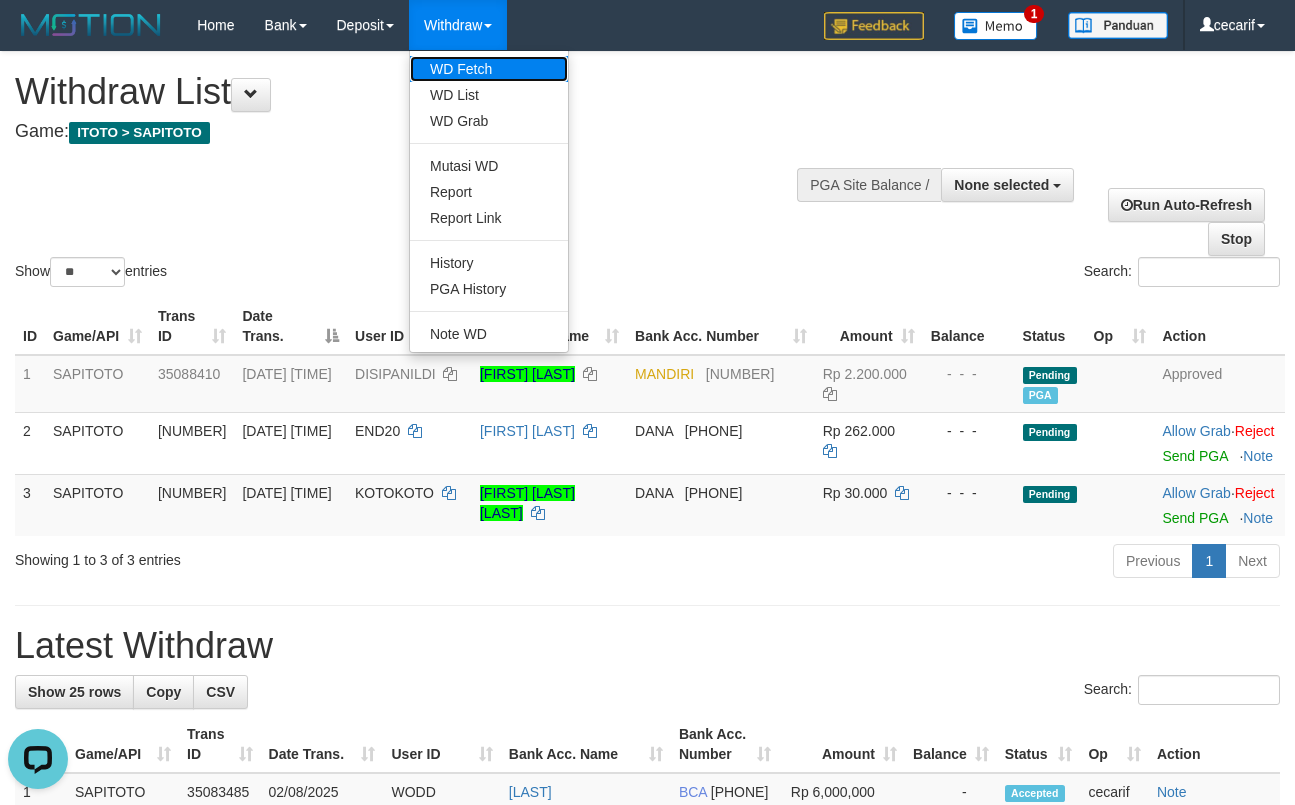 click on "WD Fetch" at bounding box center (489, 69) 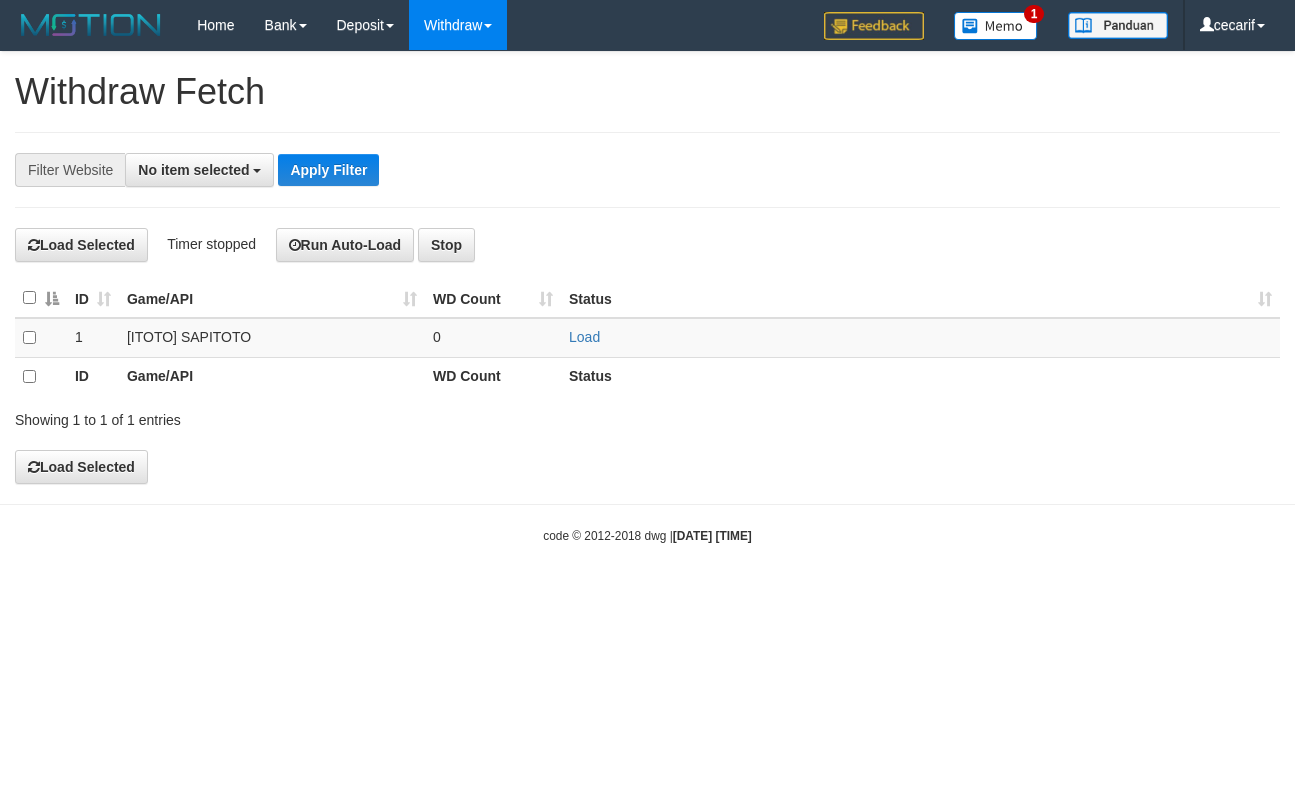 select 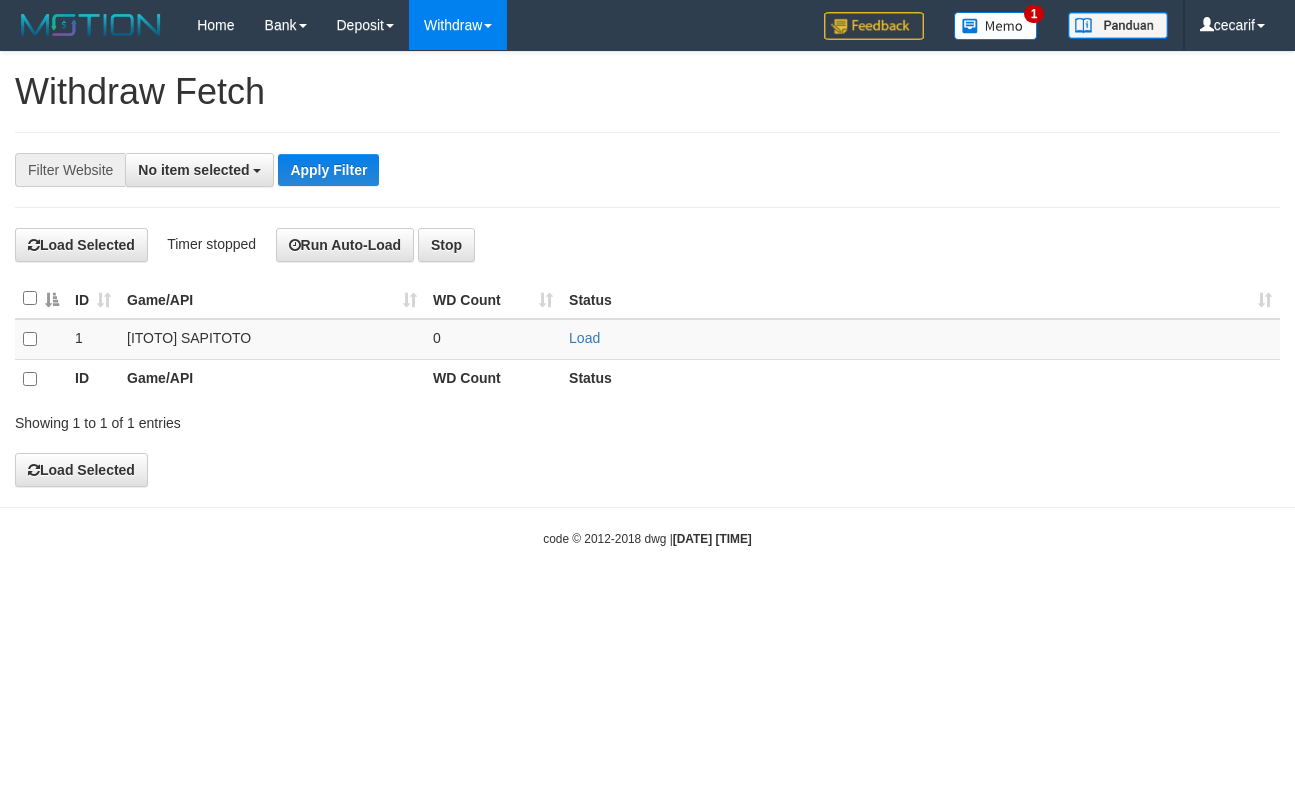 scroll, scrollTop: 0, scrollLeft: 0, axis: both 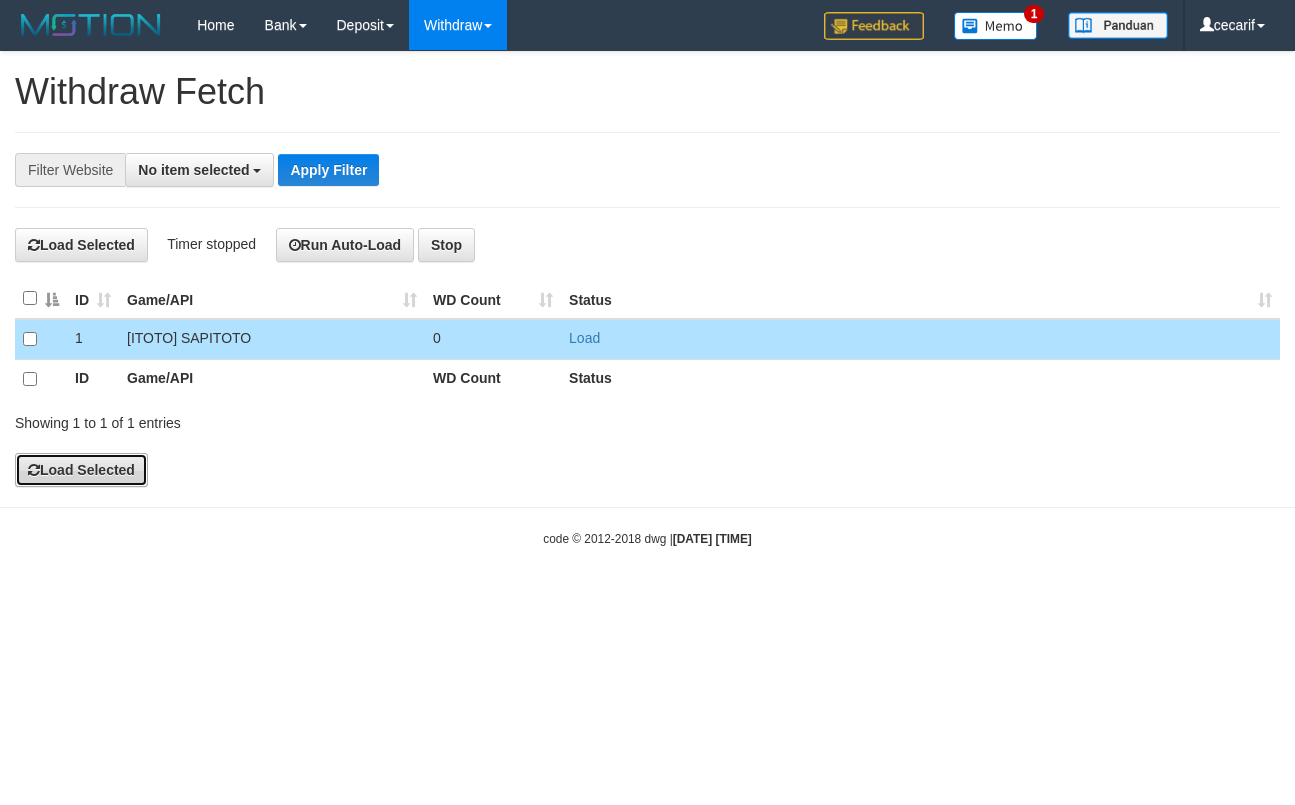 click on "Load Selected" at bounding box center [81, 470] 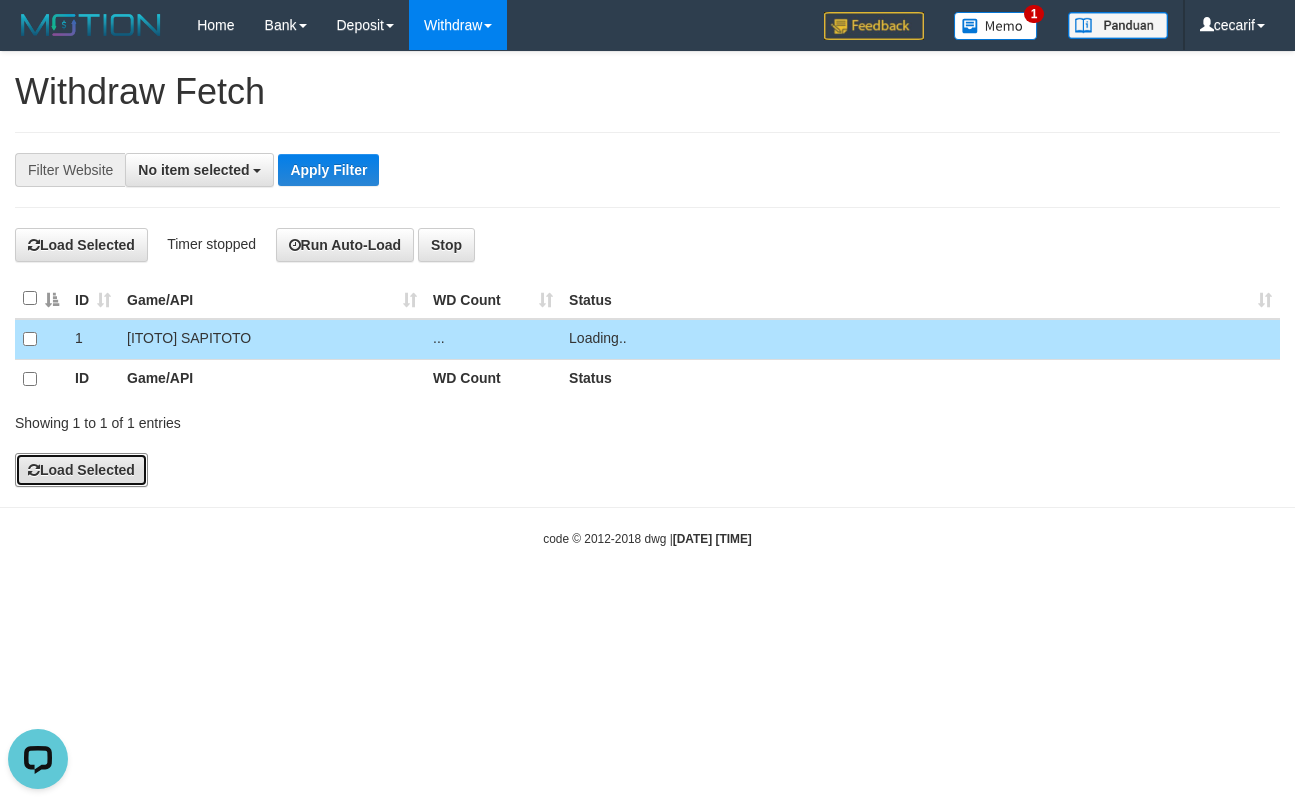 scroll, scrollTop: 0, scrollLeft: 0, axis: both 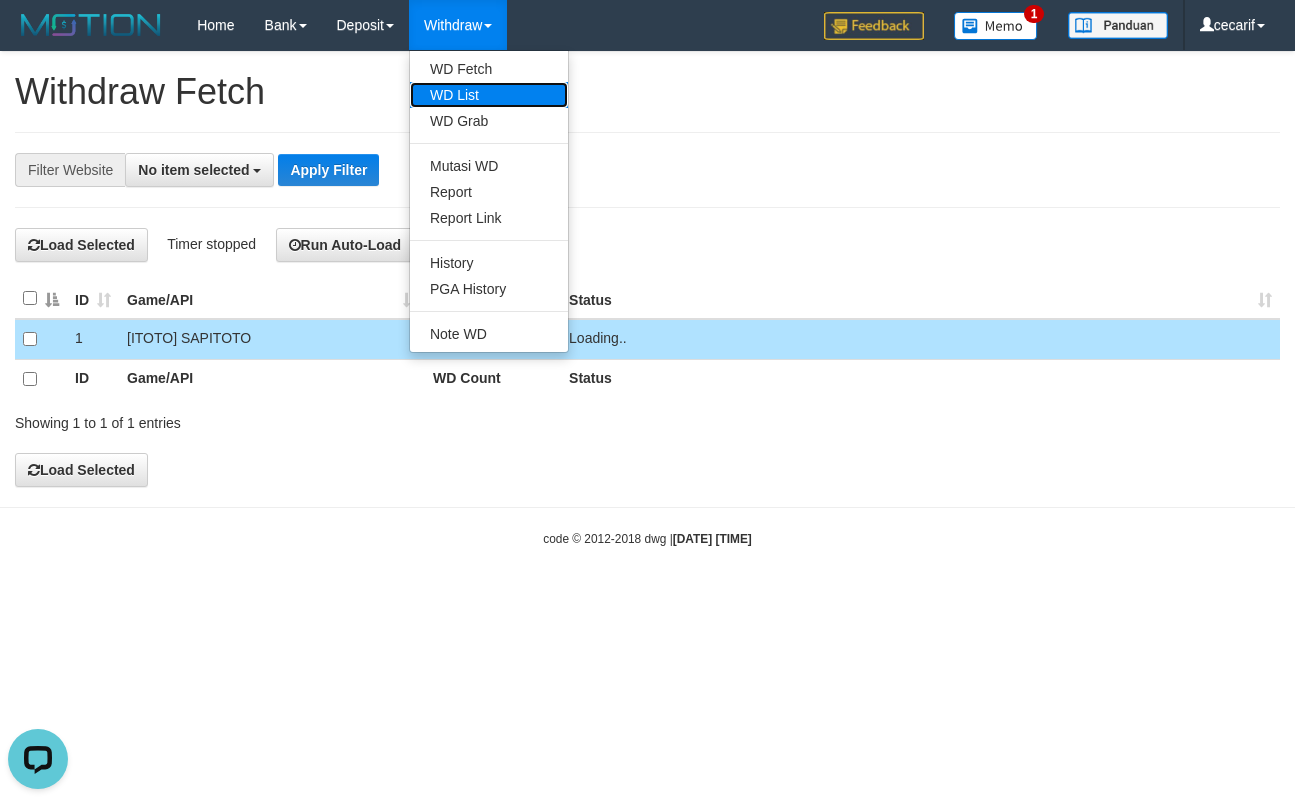 click on "WD List" at bounding box center [489, 95] 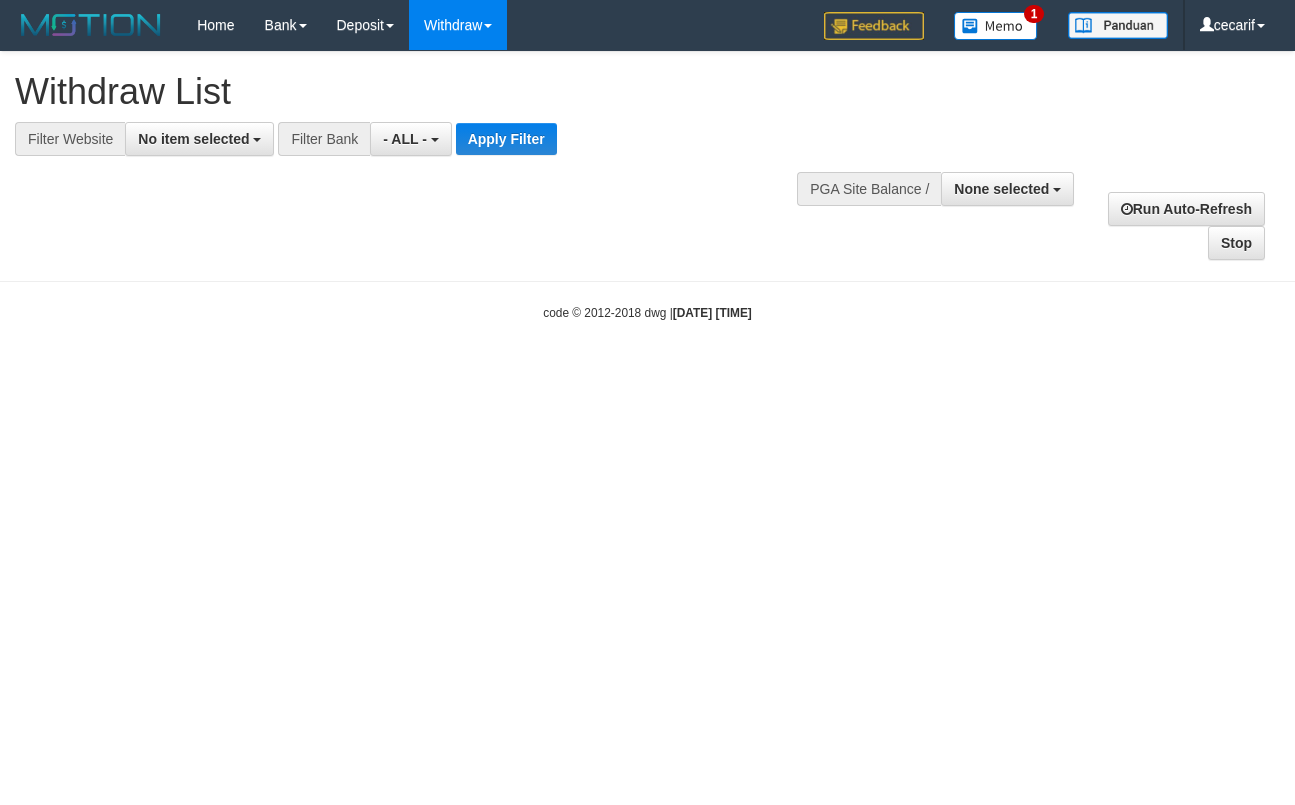 select 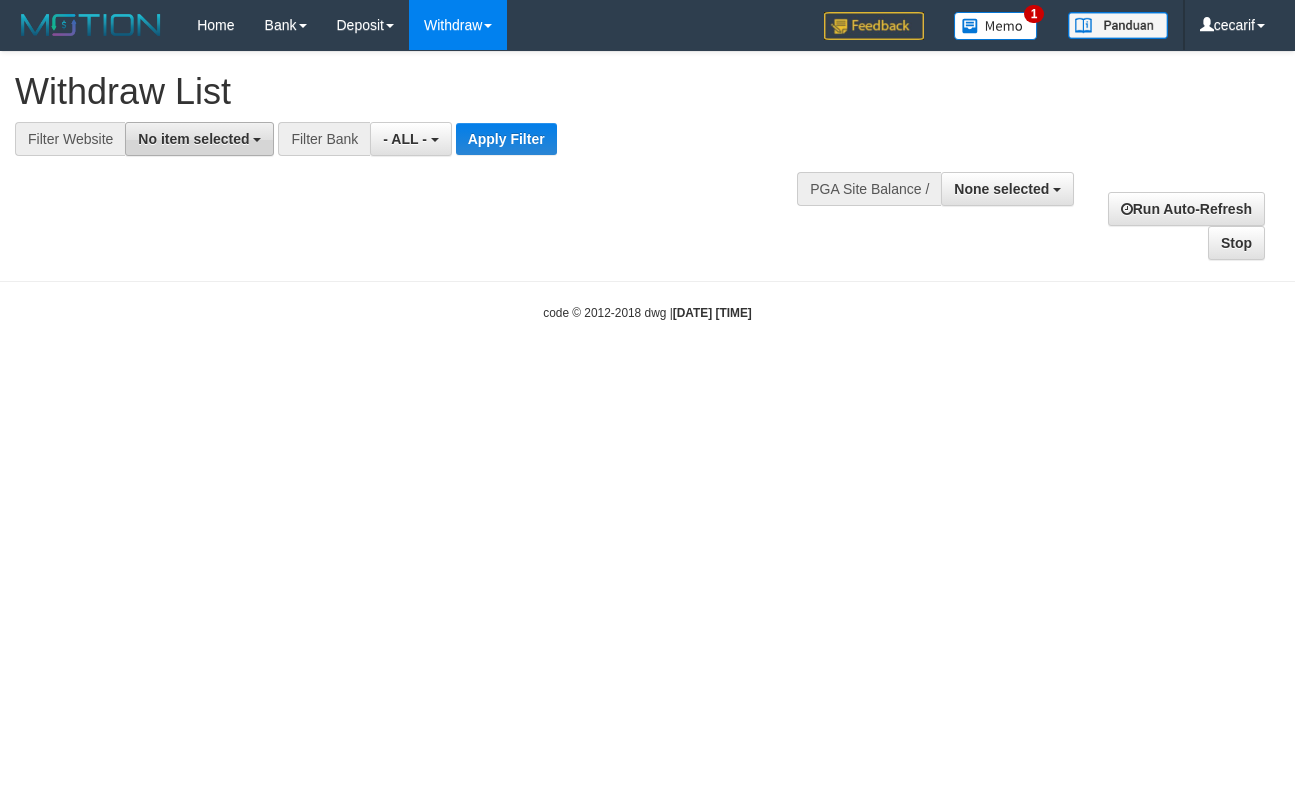 scroll, scrollTop: 0, scrollLeft: 0, axis: both 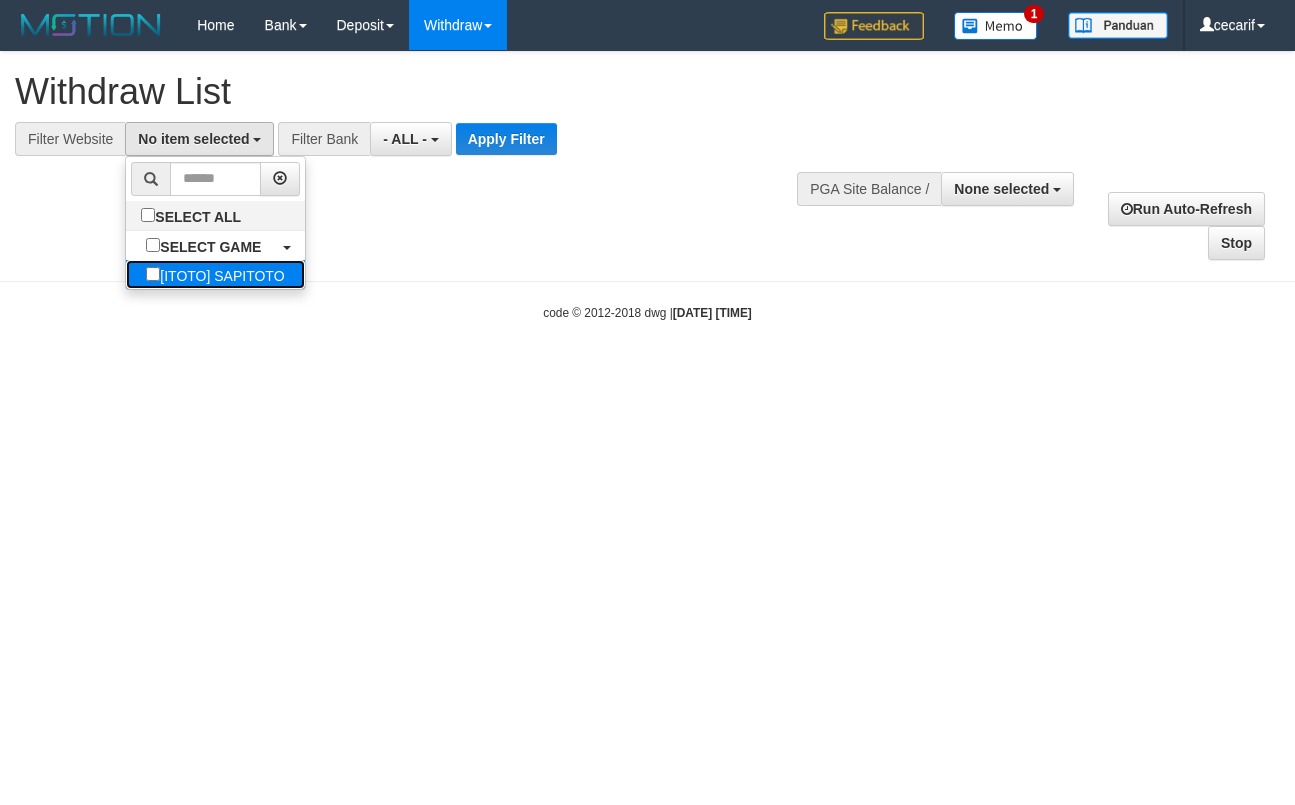 click on "[ITOTO] SAPITOTO" at bounding box center [215, 274] 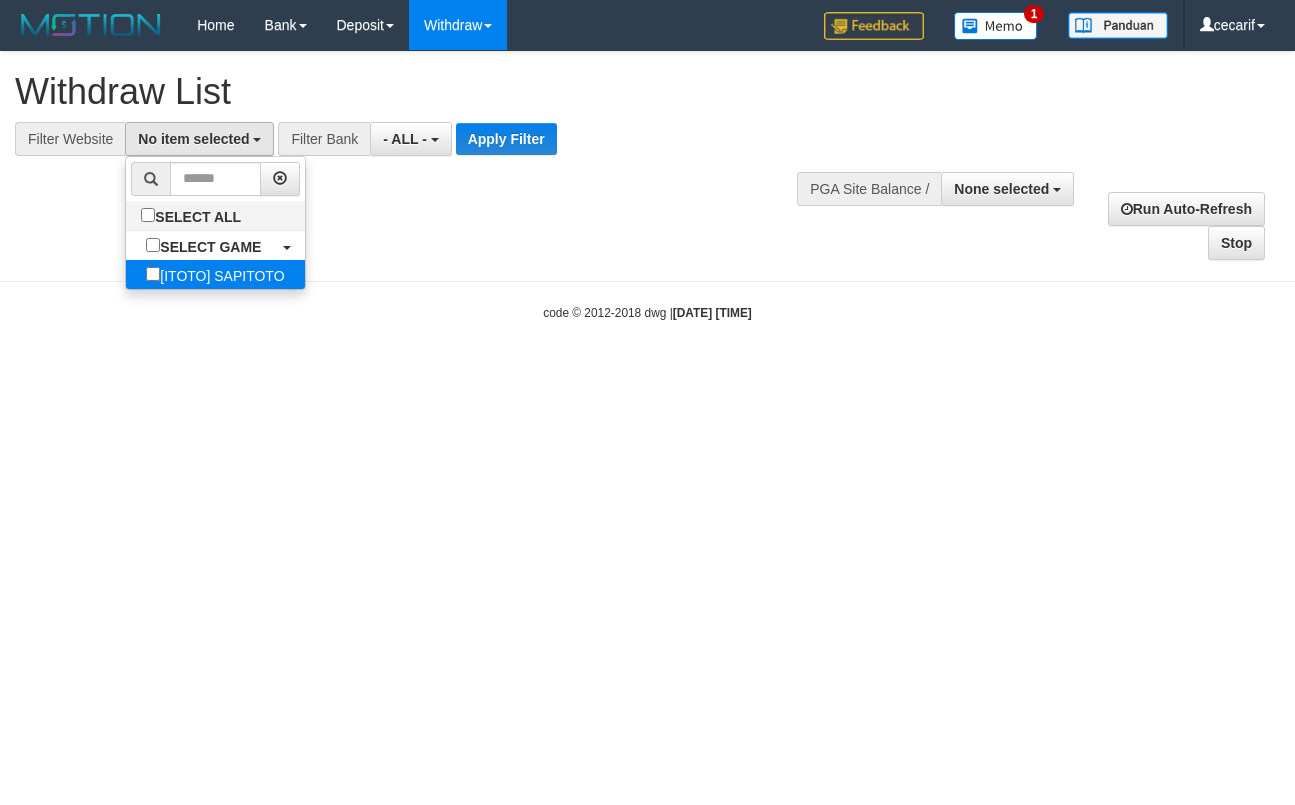 select on "****" 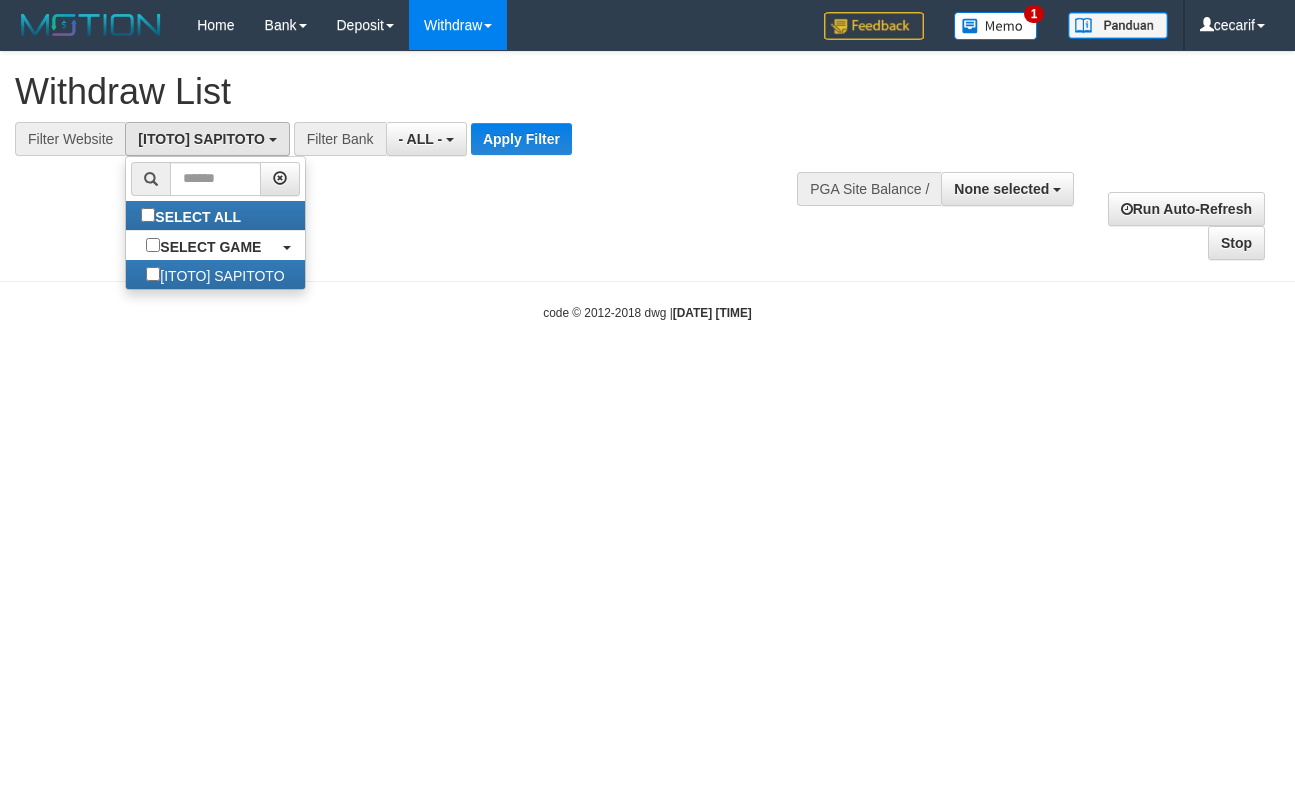 scroll, scrollTop: 16, scrollLeft: 0, axis: vertical 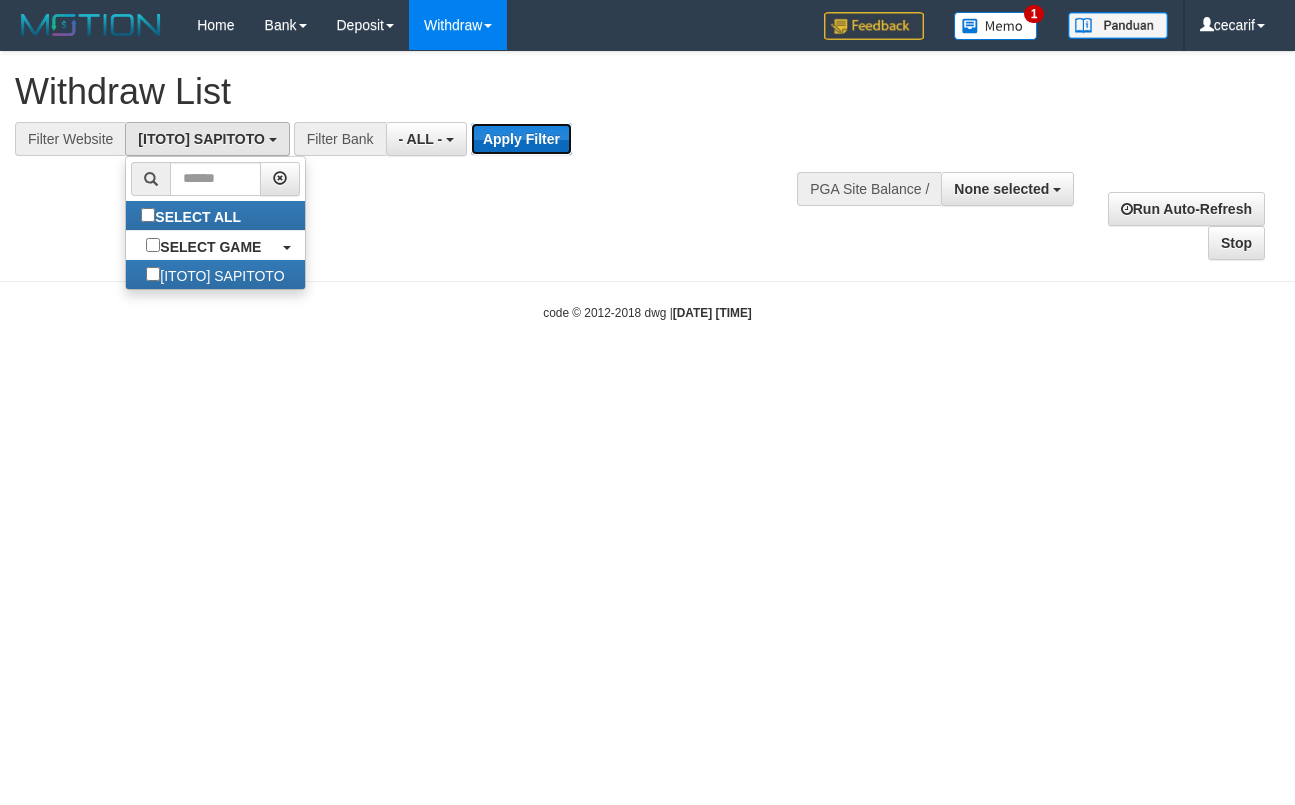 click on "Apply Filter" at bounding box center [521, 139] 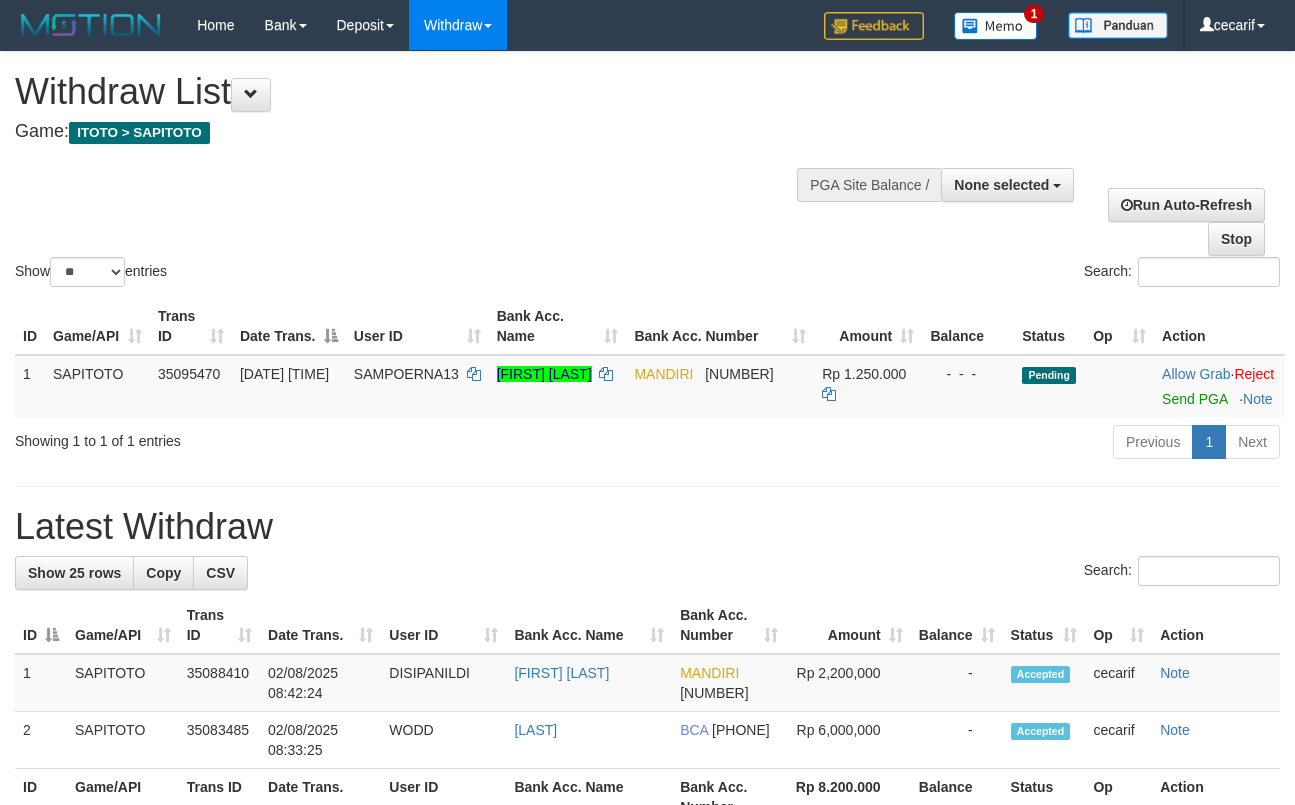 select 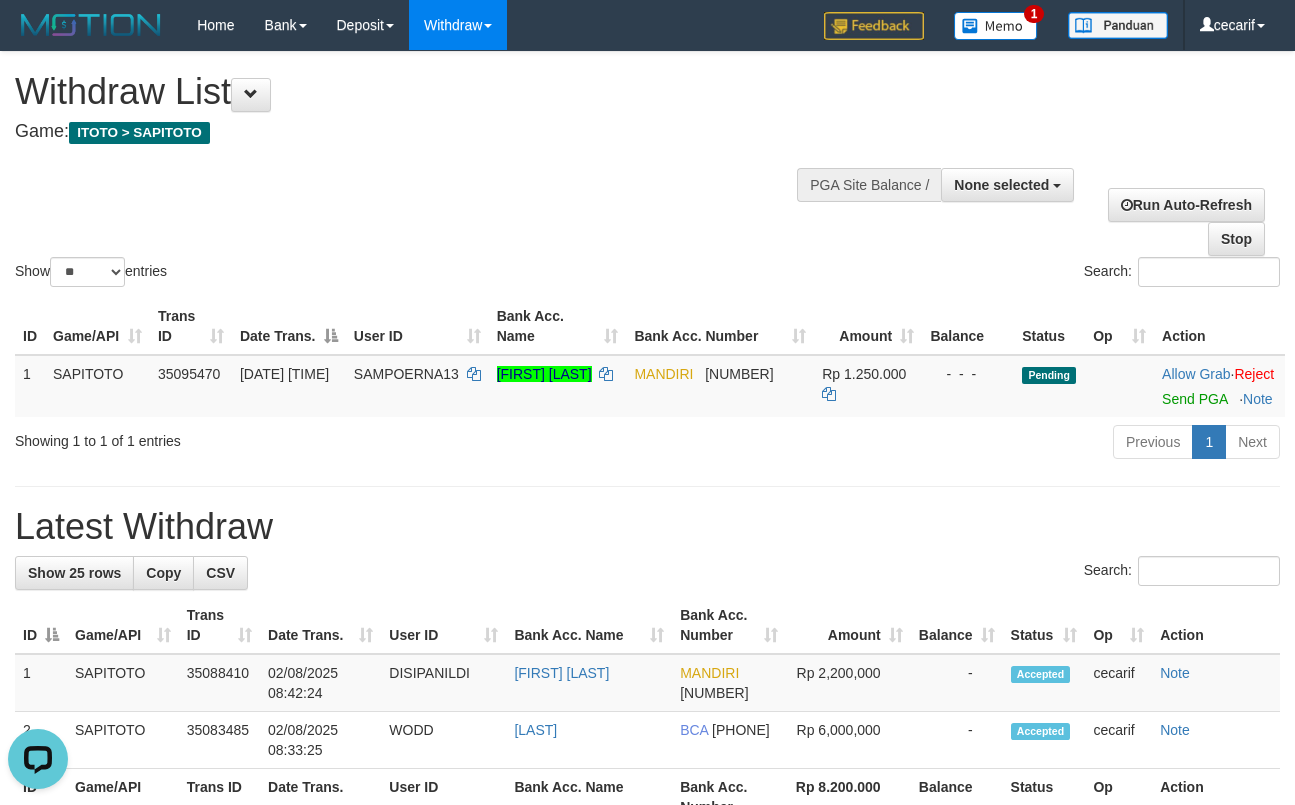 scroll, scrollTop: 0, scrollLeft: 0, axis: both 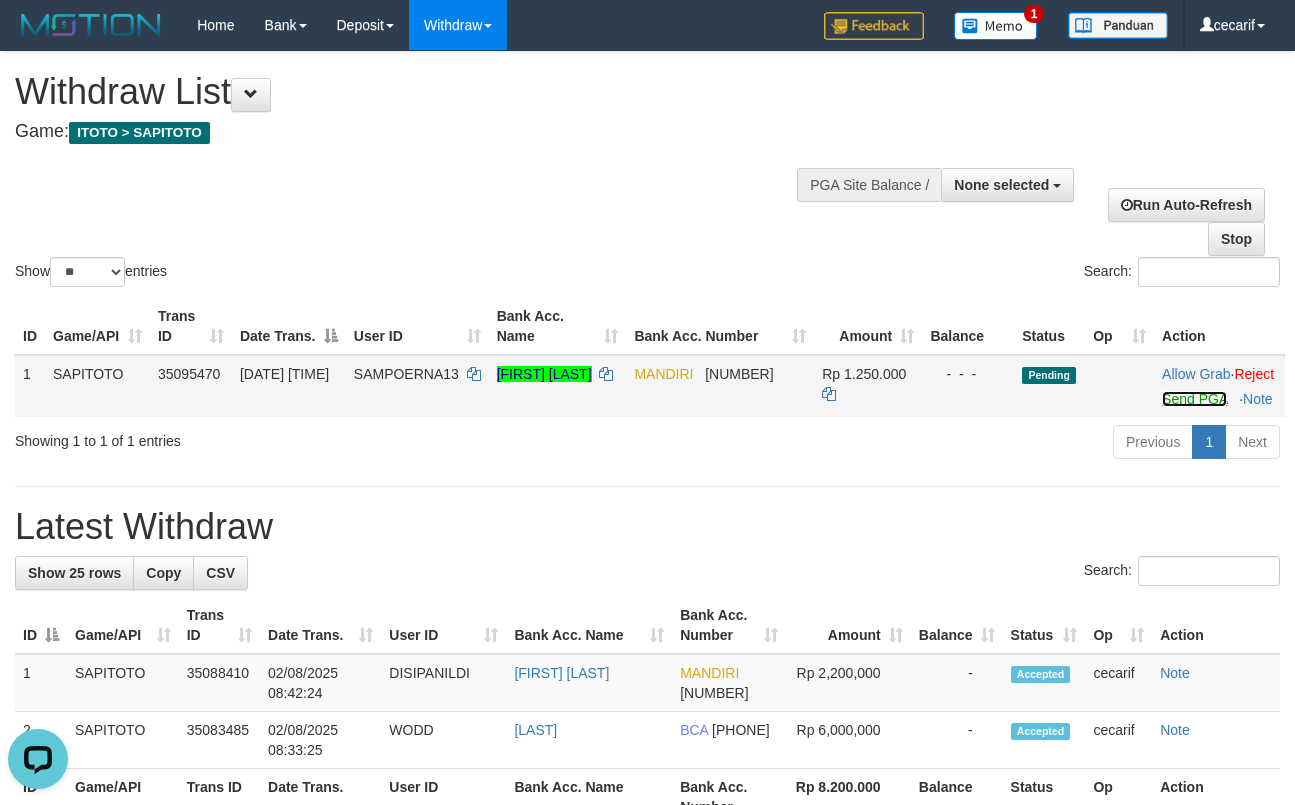 click on "Send PGA" at bounding box center [1194, 399] 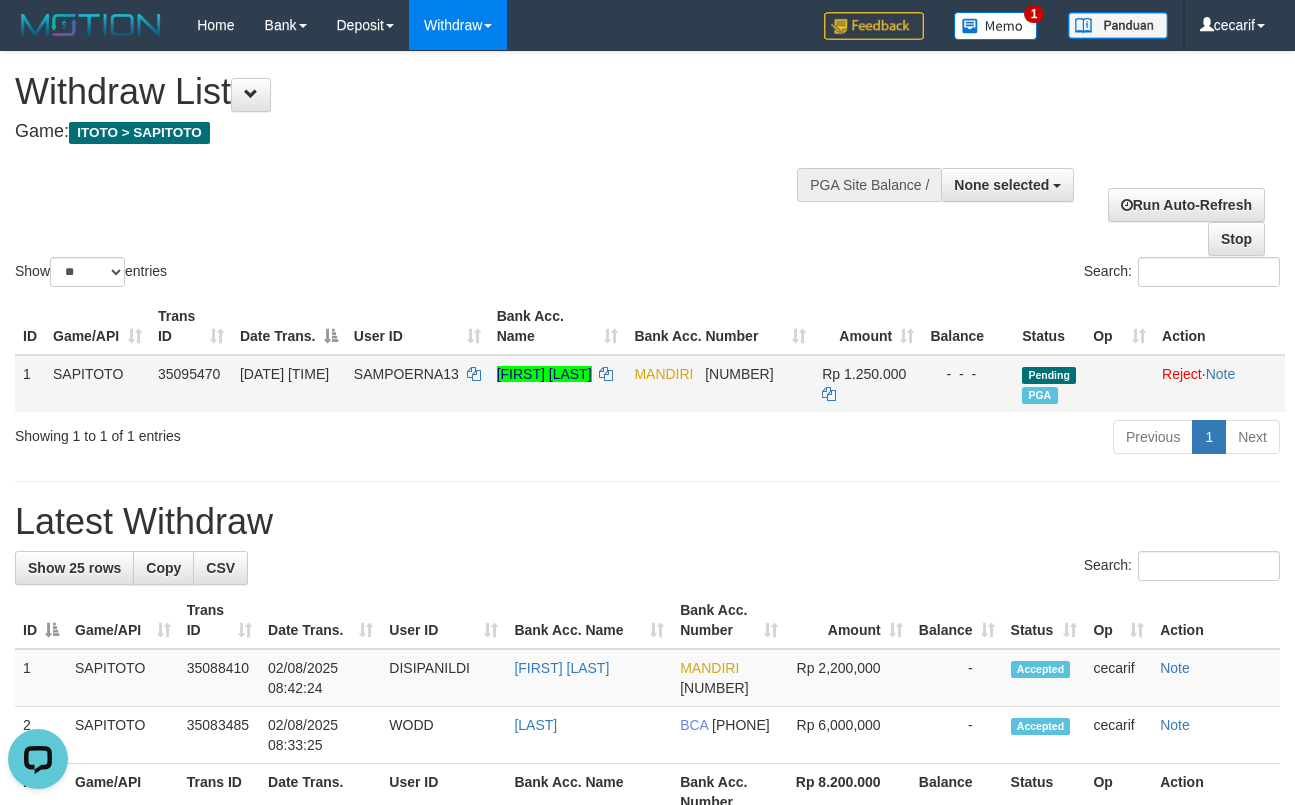 click on "SAMPOERNA13" at bounding box center (417, 383) 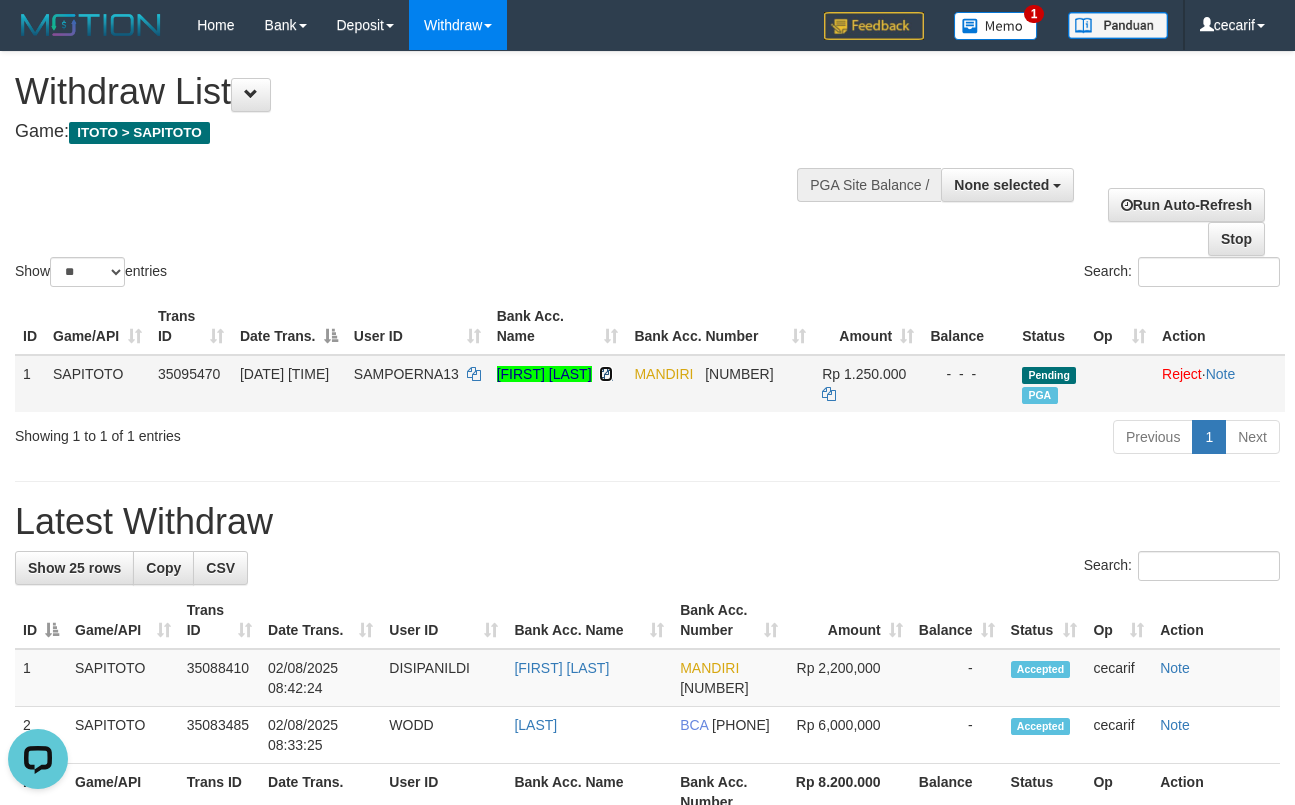click at bounding box center [606, 374] 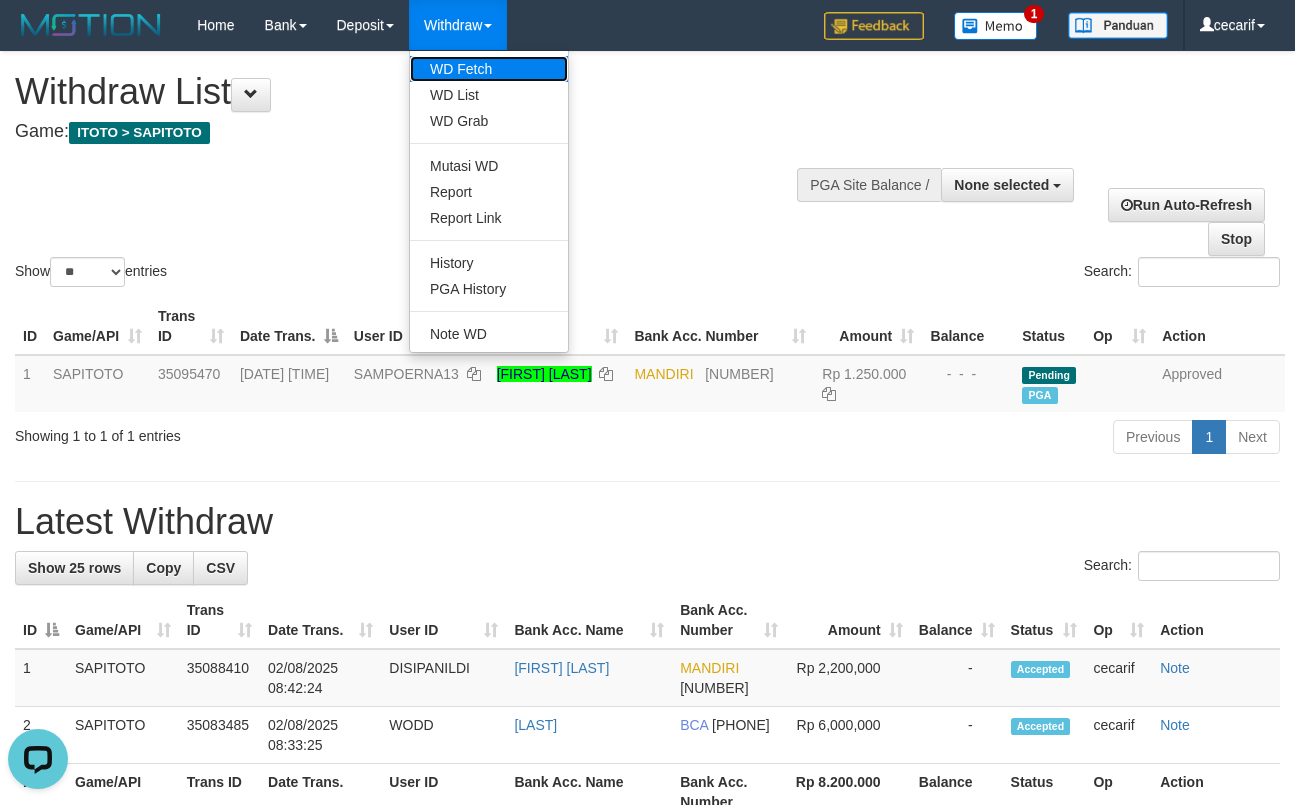 click on "WD Fetch" at bounding box center (489, 69) 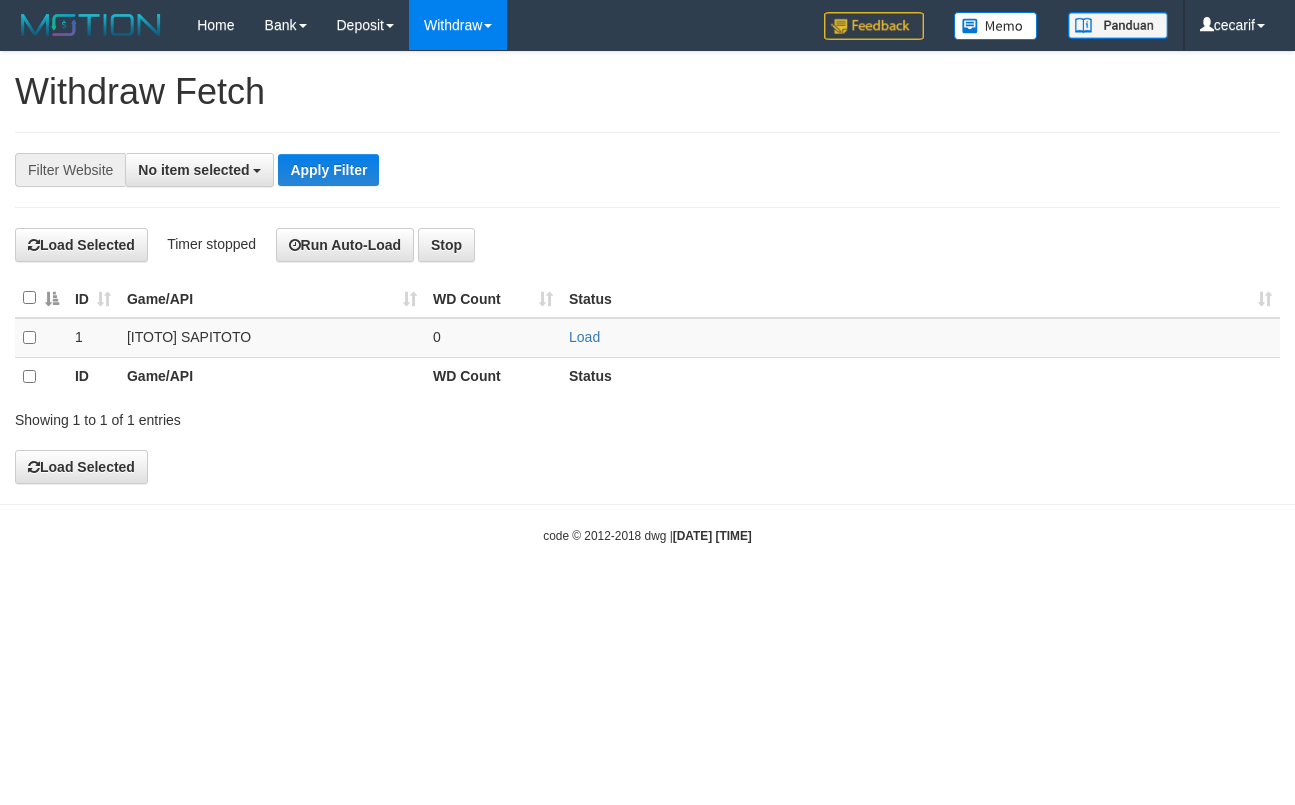 select 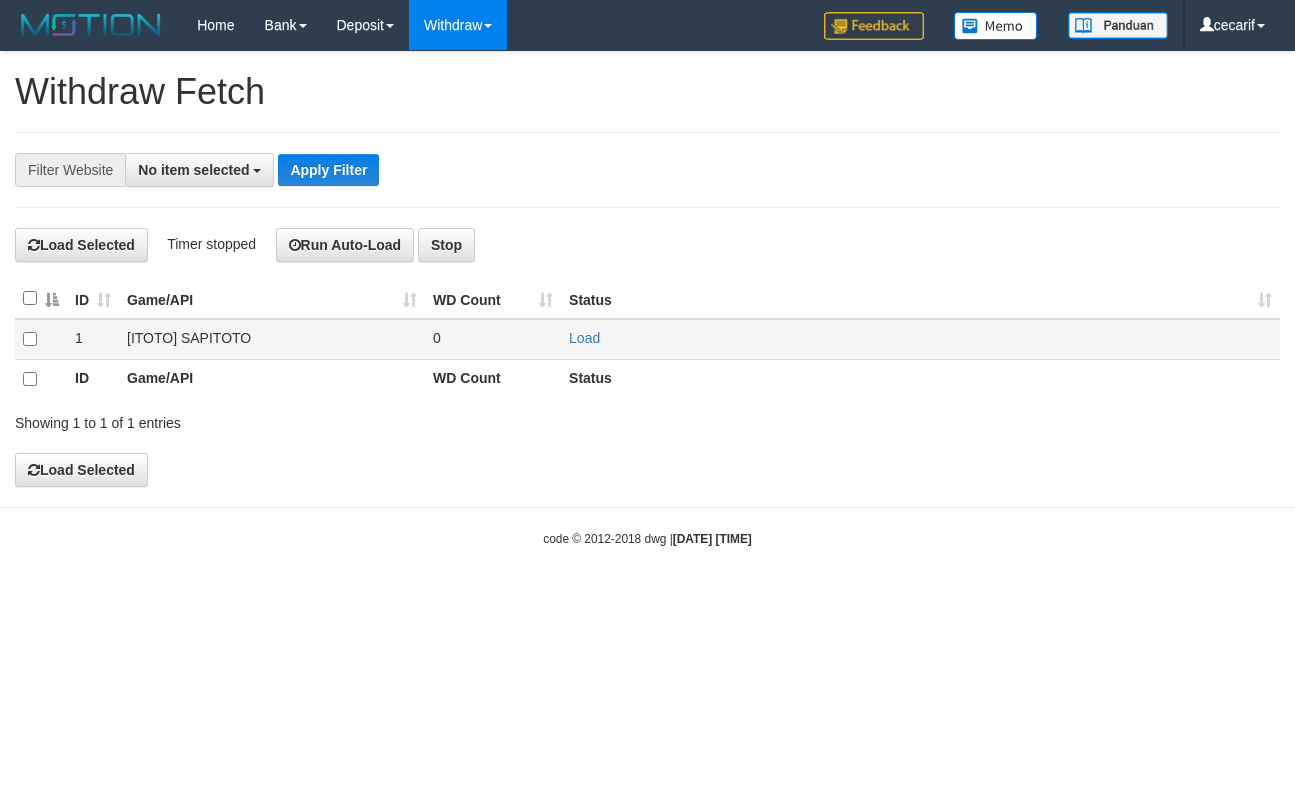 scroll, scrollTop: 0, scrollLeft: 0, axis: both 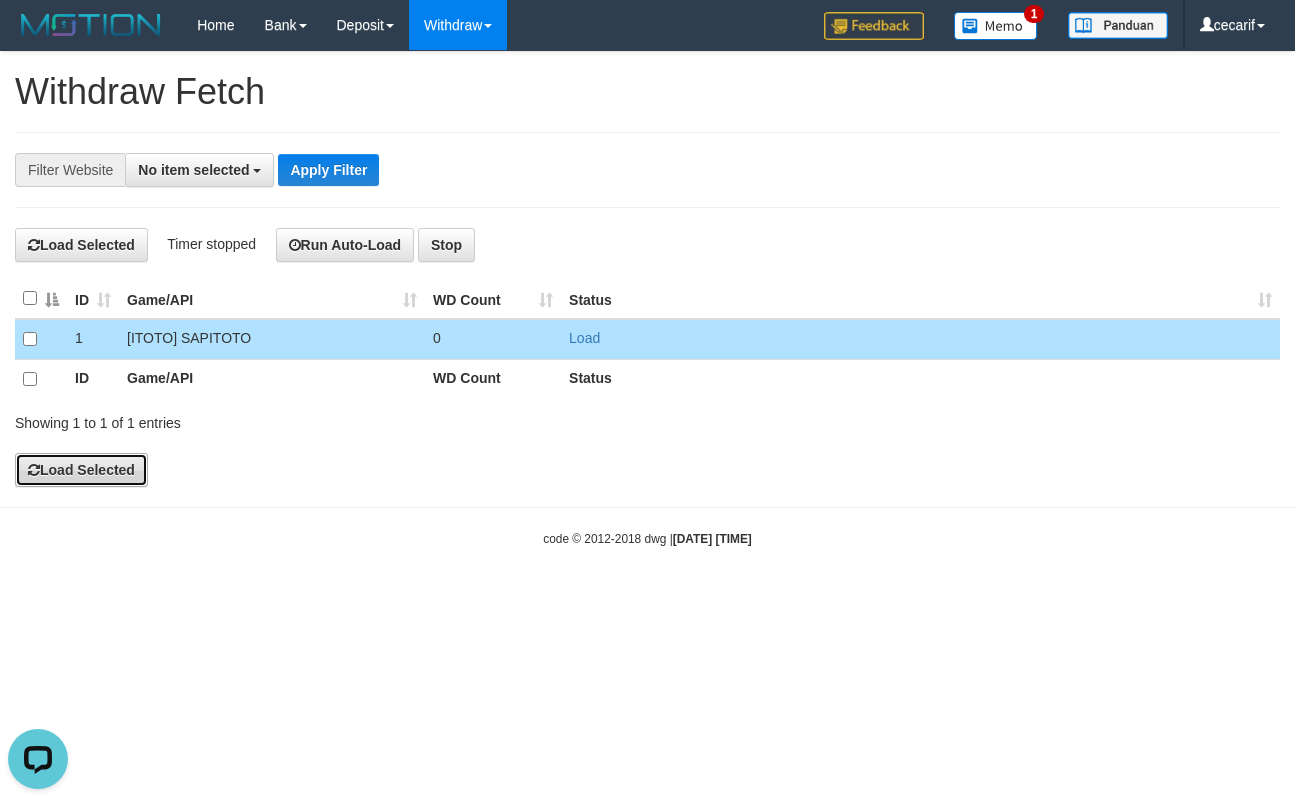 click on "Load Selected" at bounding box center [81, 470] 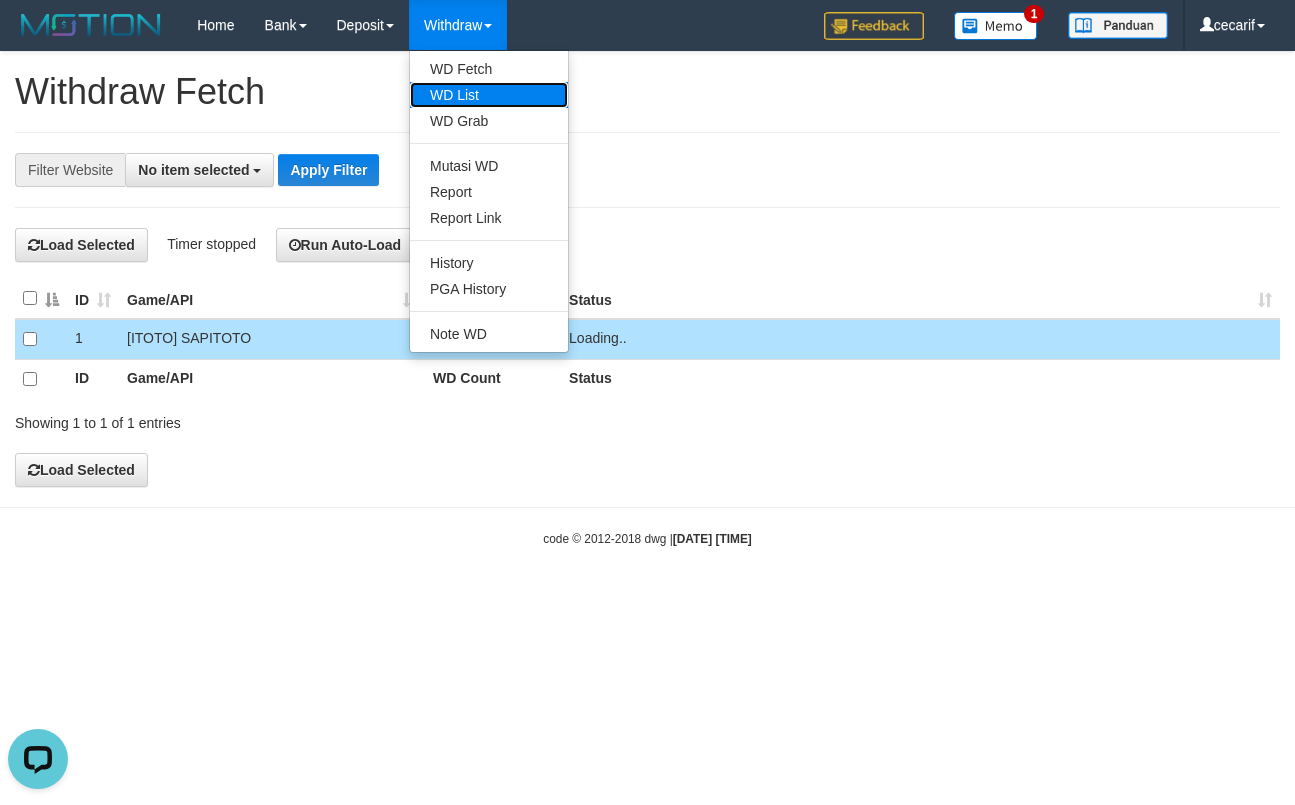 click on "WD List" at bounding box center (489, 95) 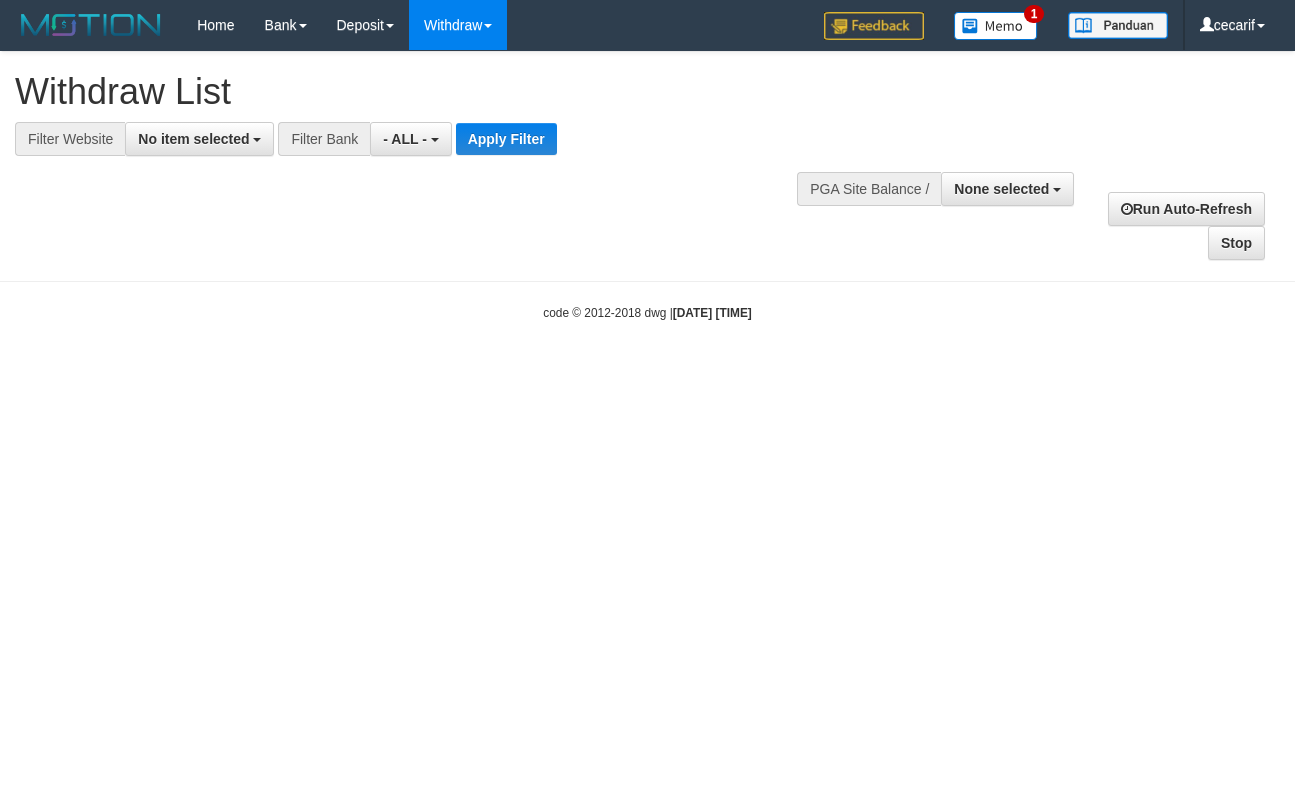 select 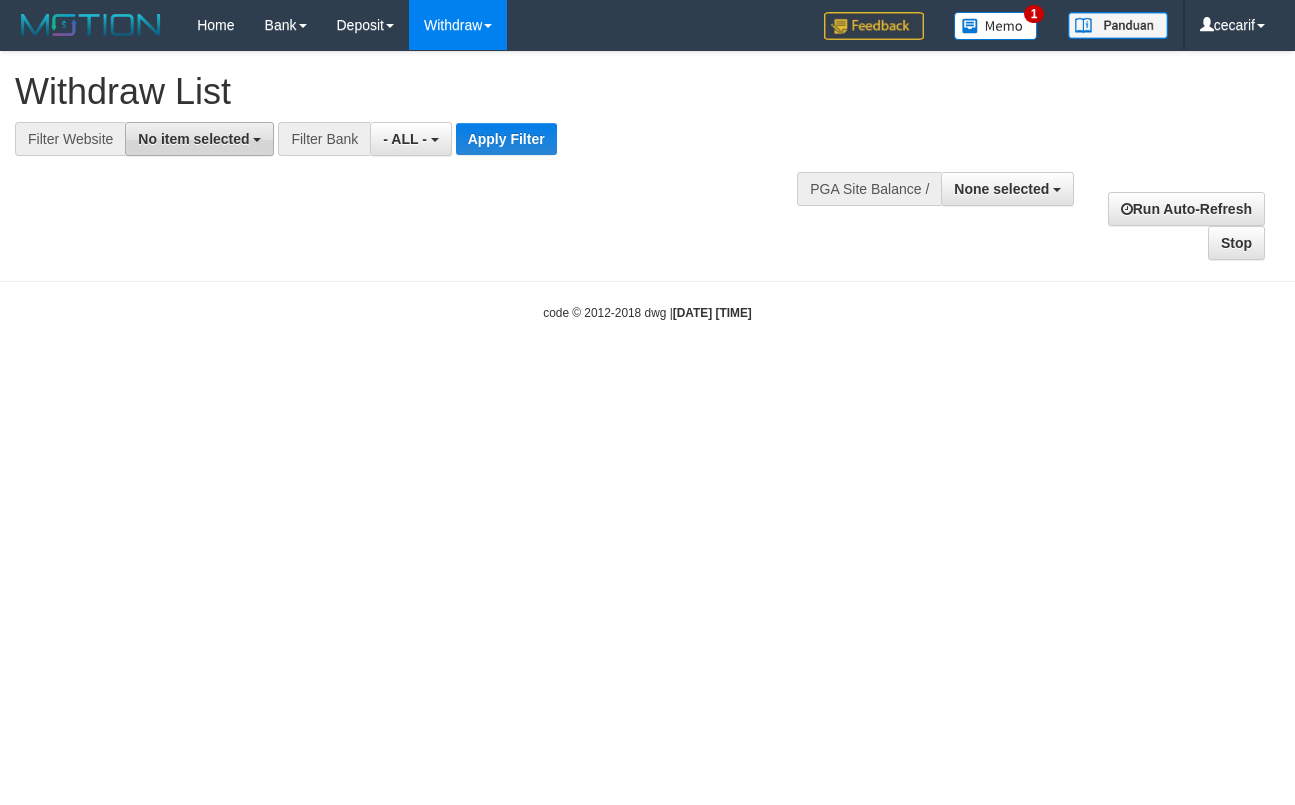 scroll, scrollTop: 0, scrollLeft: 0, axis: both 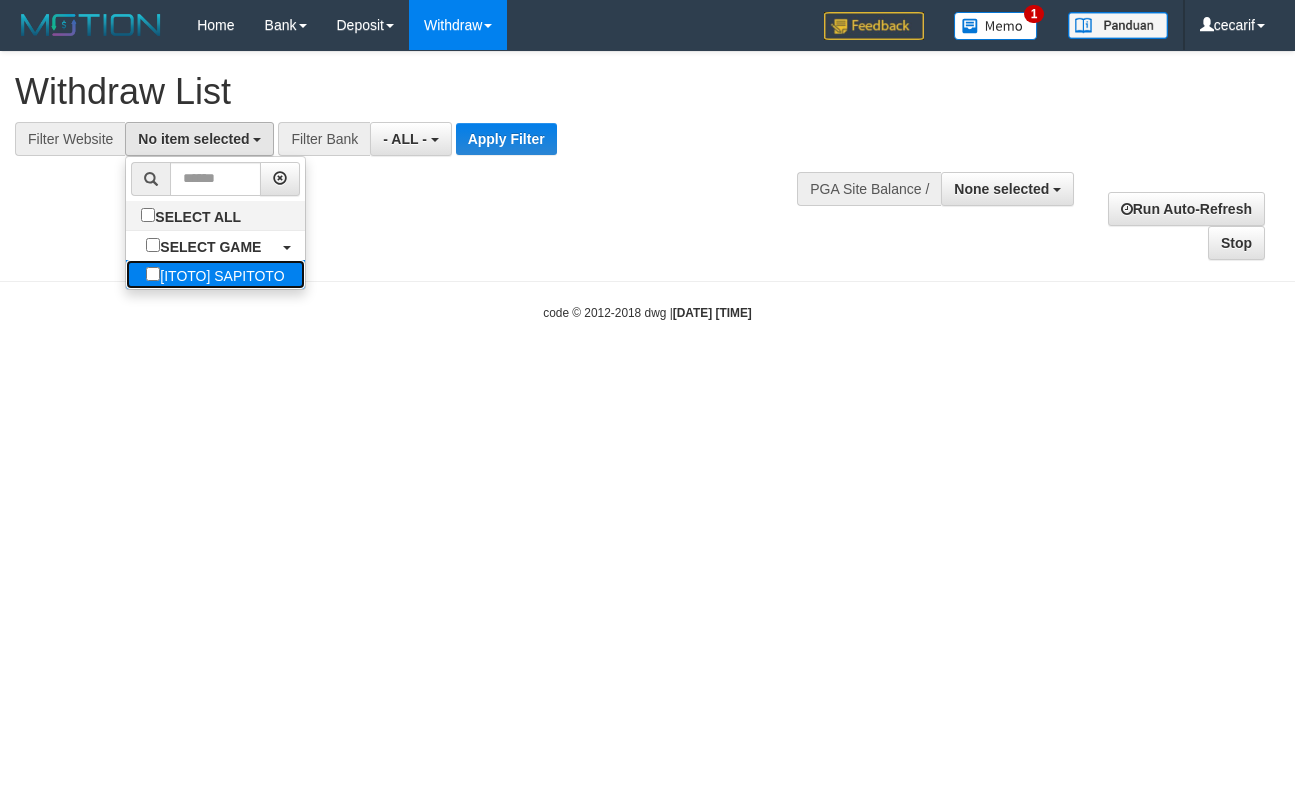 click on "[ITOTO] SAPITOTO" at bounding box center (215, 274) 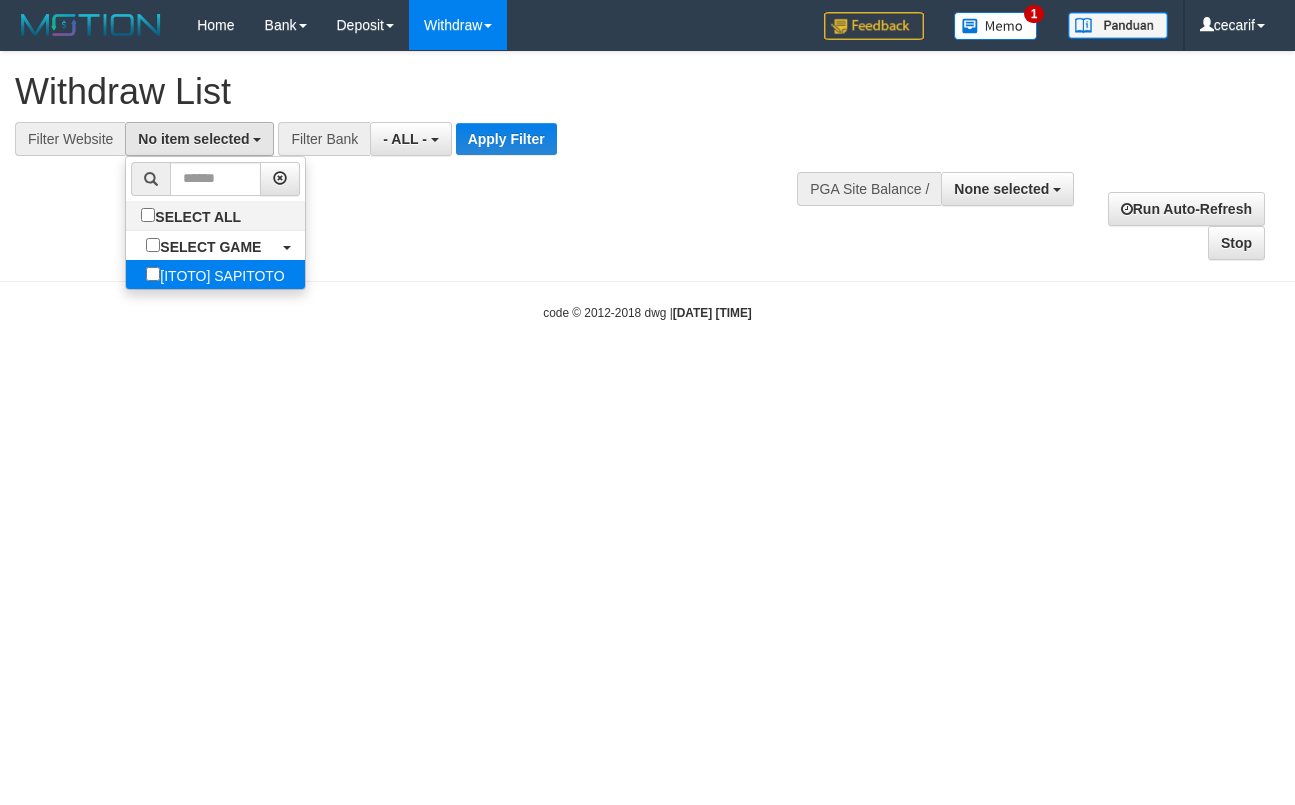 select on "****" 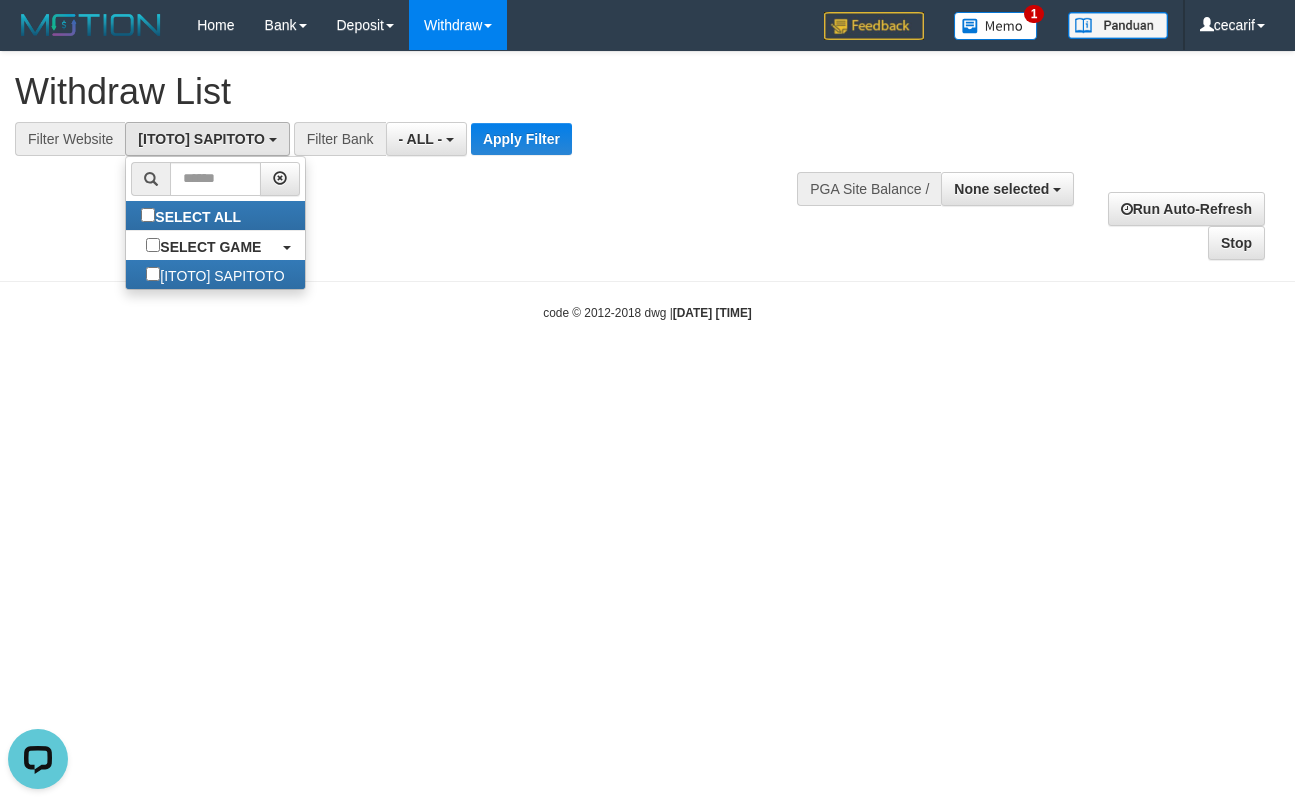 scroll, scrollTop: 0, scrollLeft: 0, axis: both 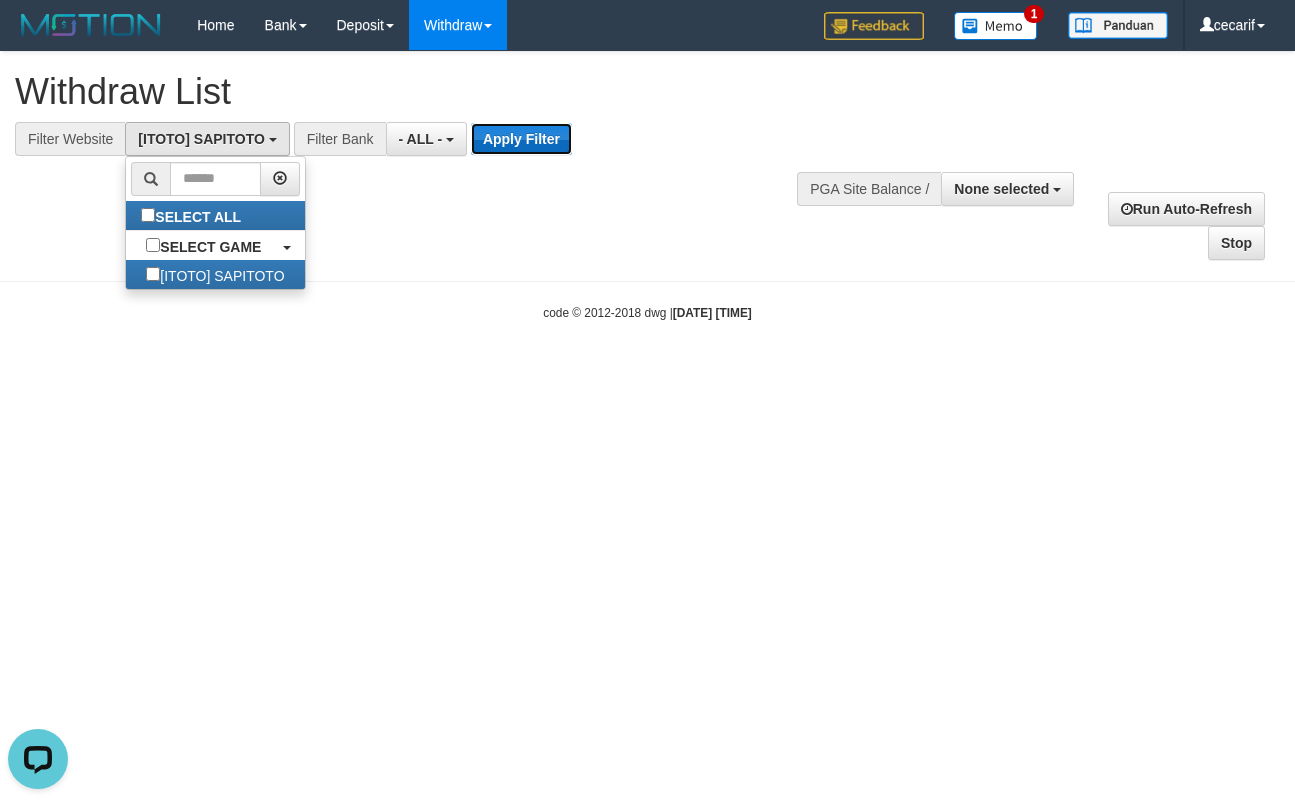 click on "Apply Filter" at bounding box center [521, 139] 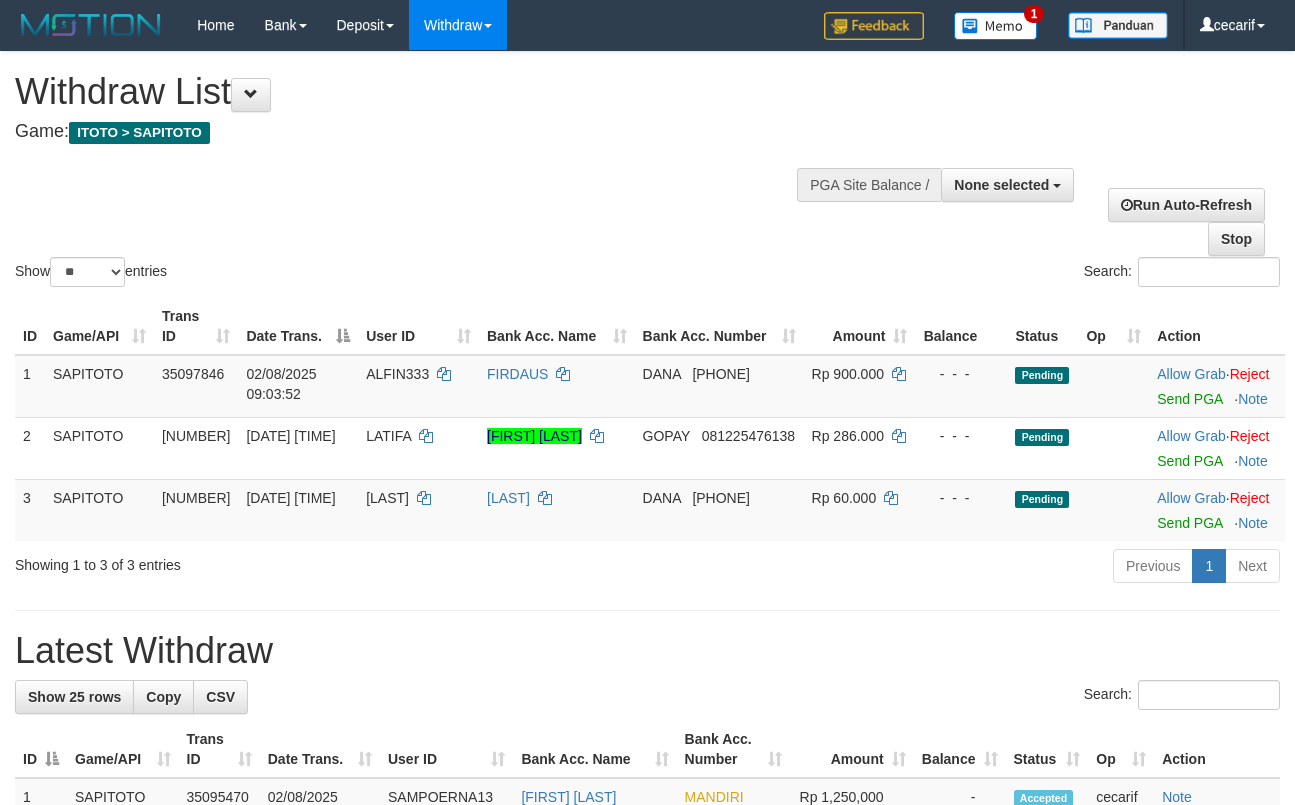 select 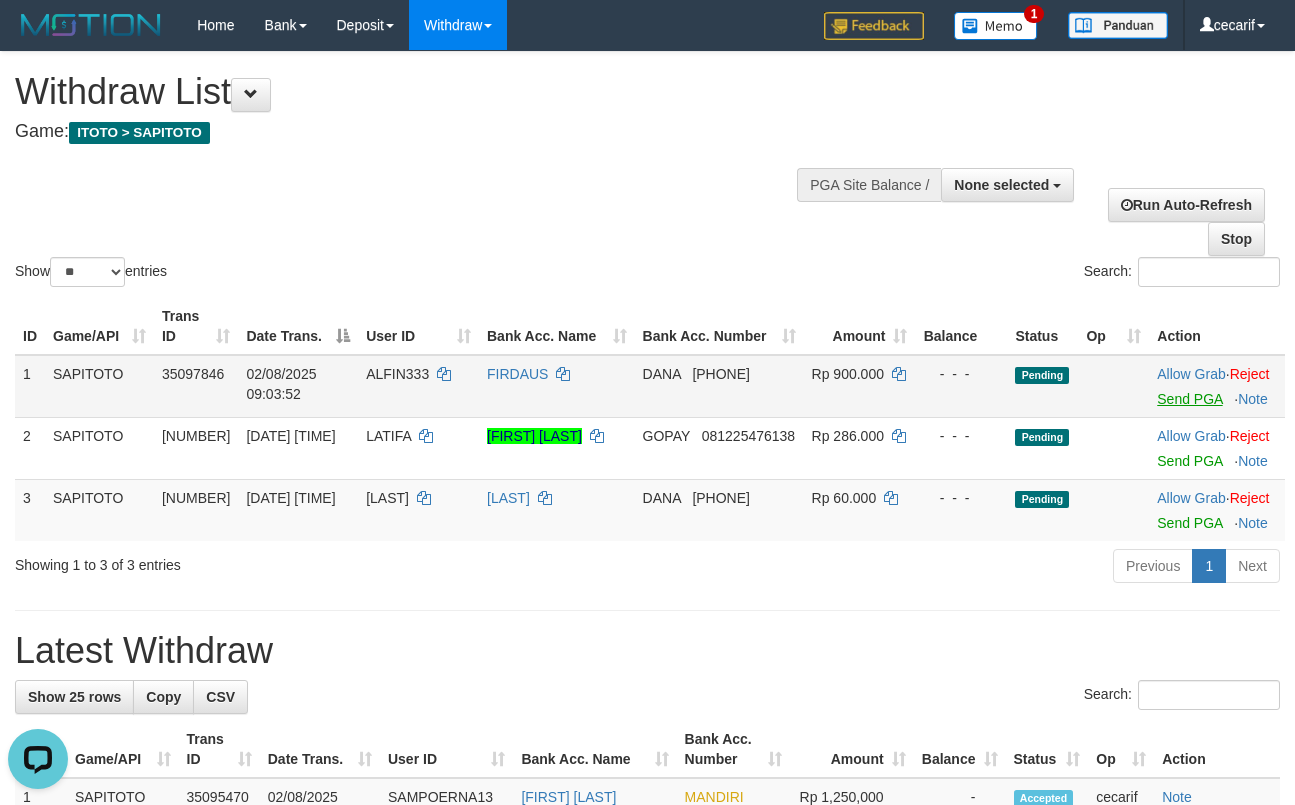 scroll, scrollTop: 0, scrollLeft: 0, axis: both 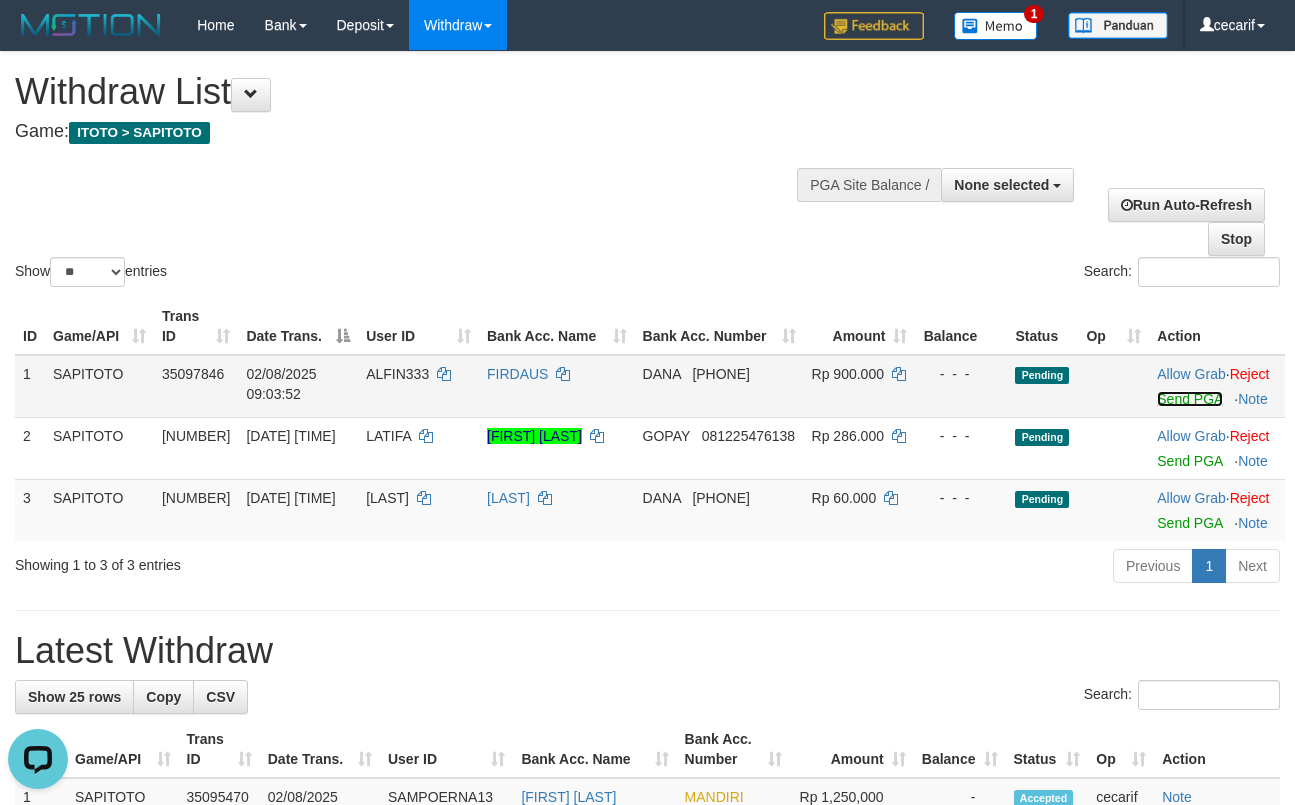 click on "Send PGA" at bounding box center [1189, 399] 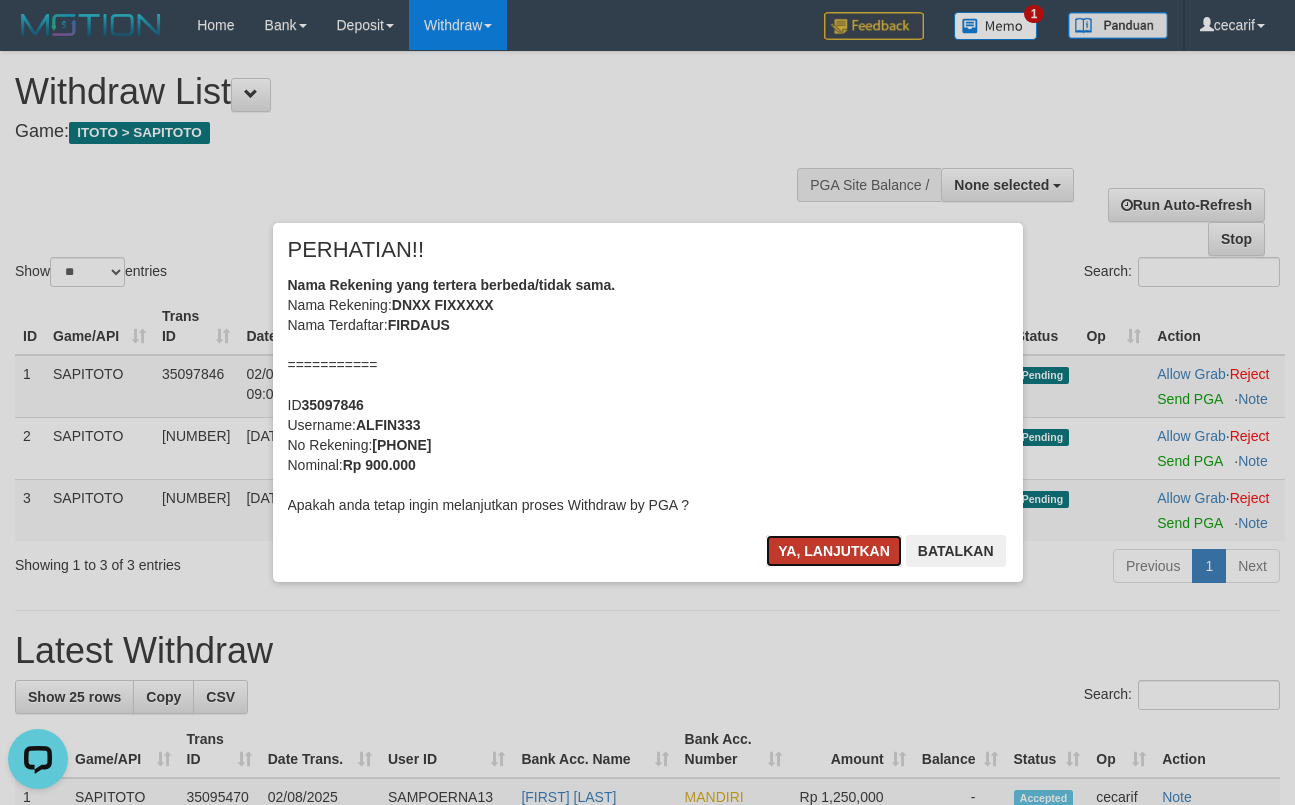 click on "Ya, lanjutkan" at bounding box center (834, 551) 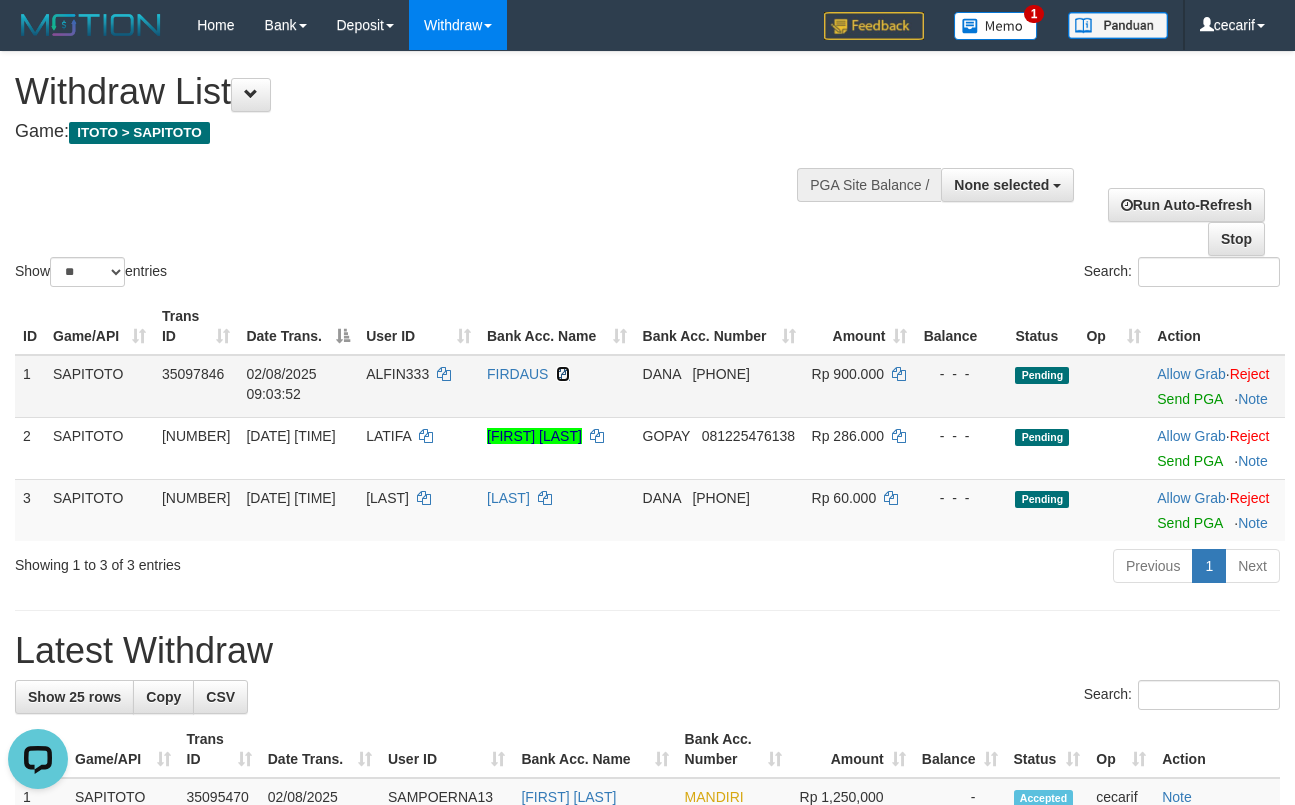 click at bounding box center [563, 374] 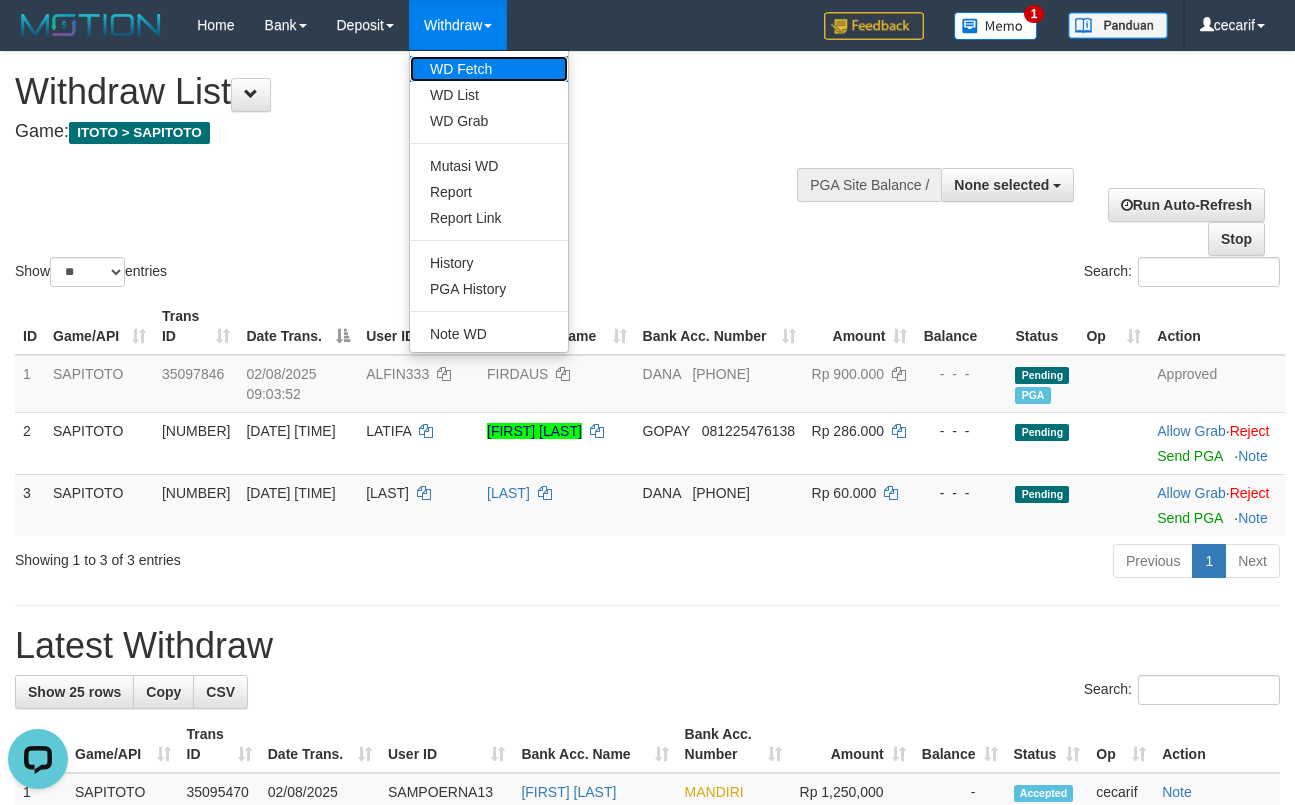 click on "WD Fetch" at bounding box center [489, 69] 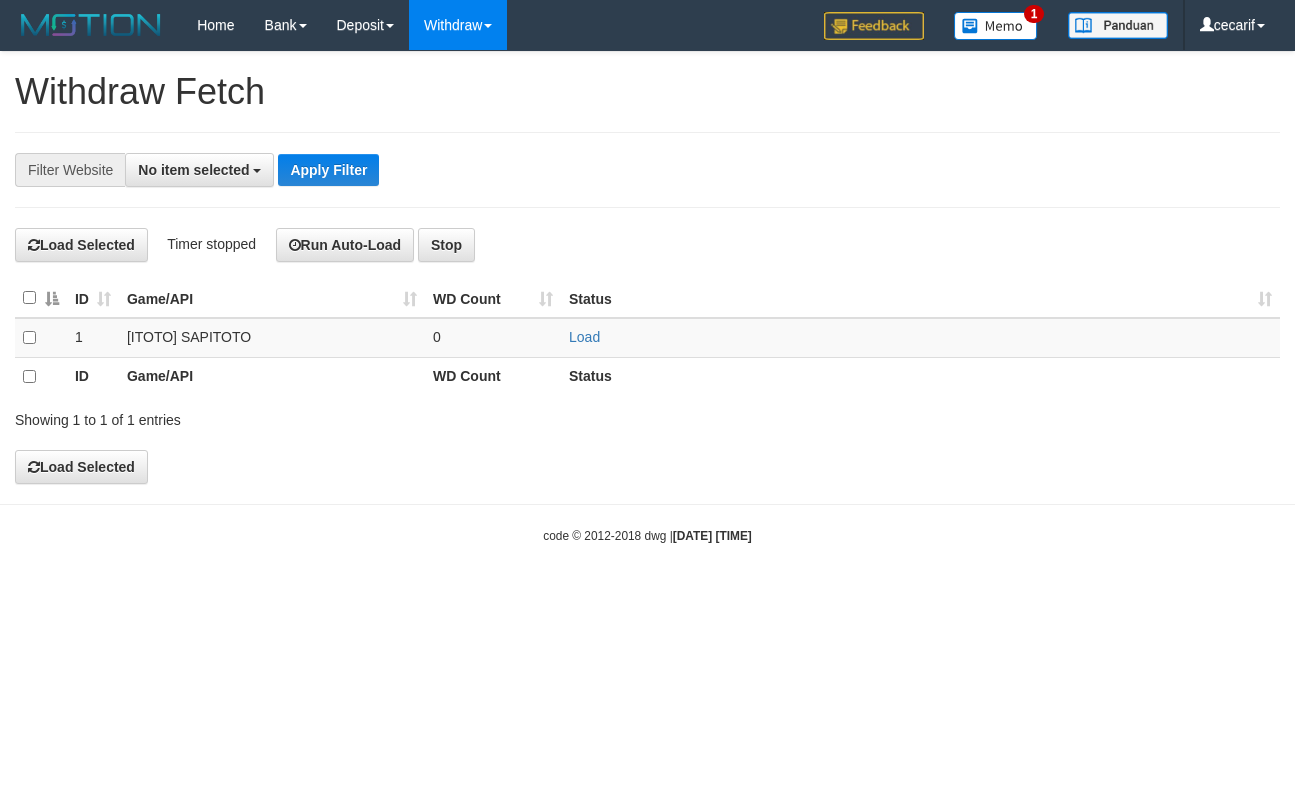 select 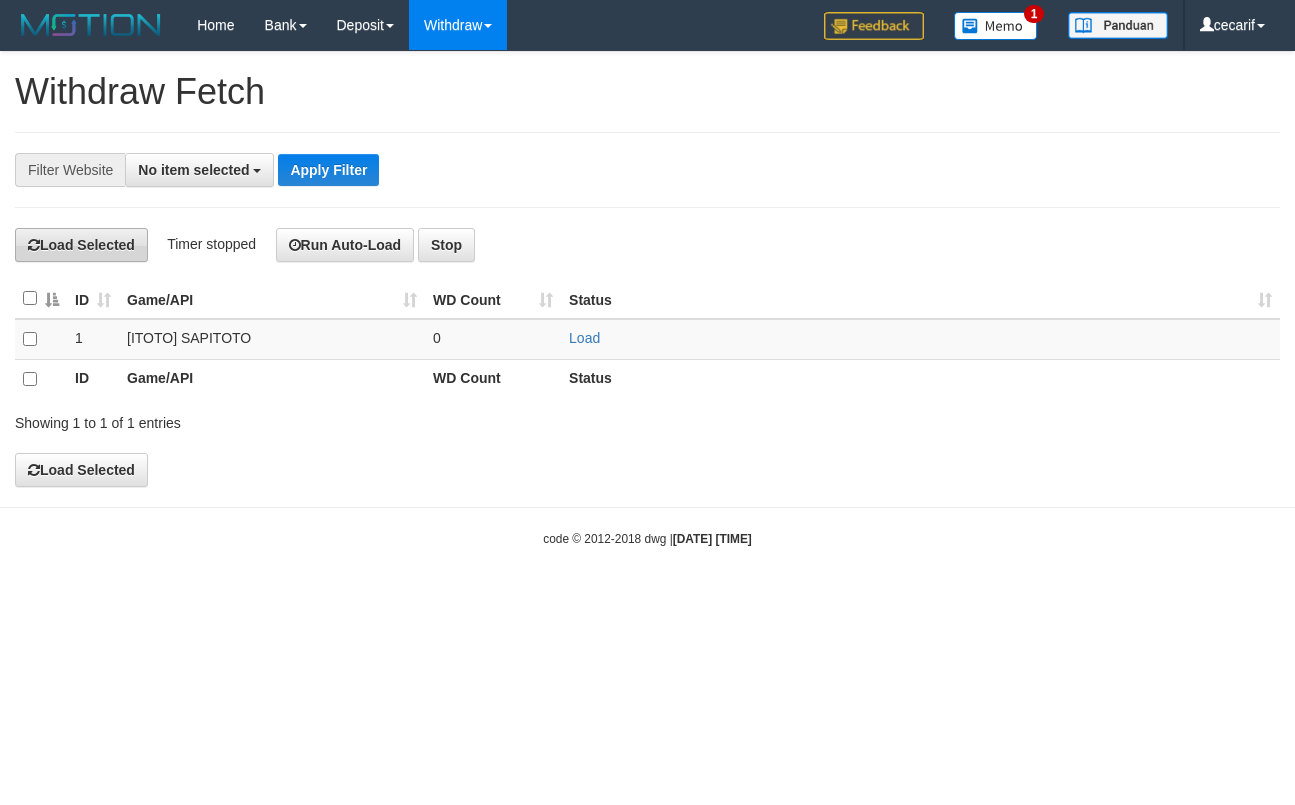 scroll, scrollTop: 0, scrollLeft: 0, axis: both 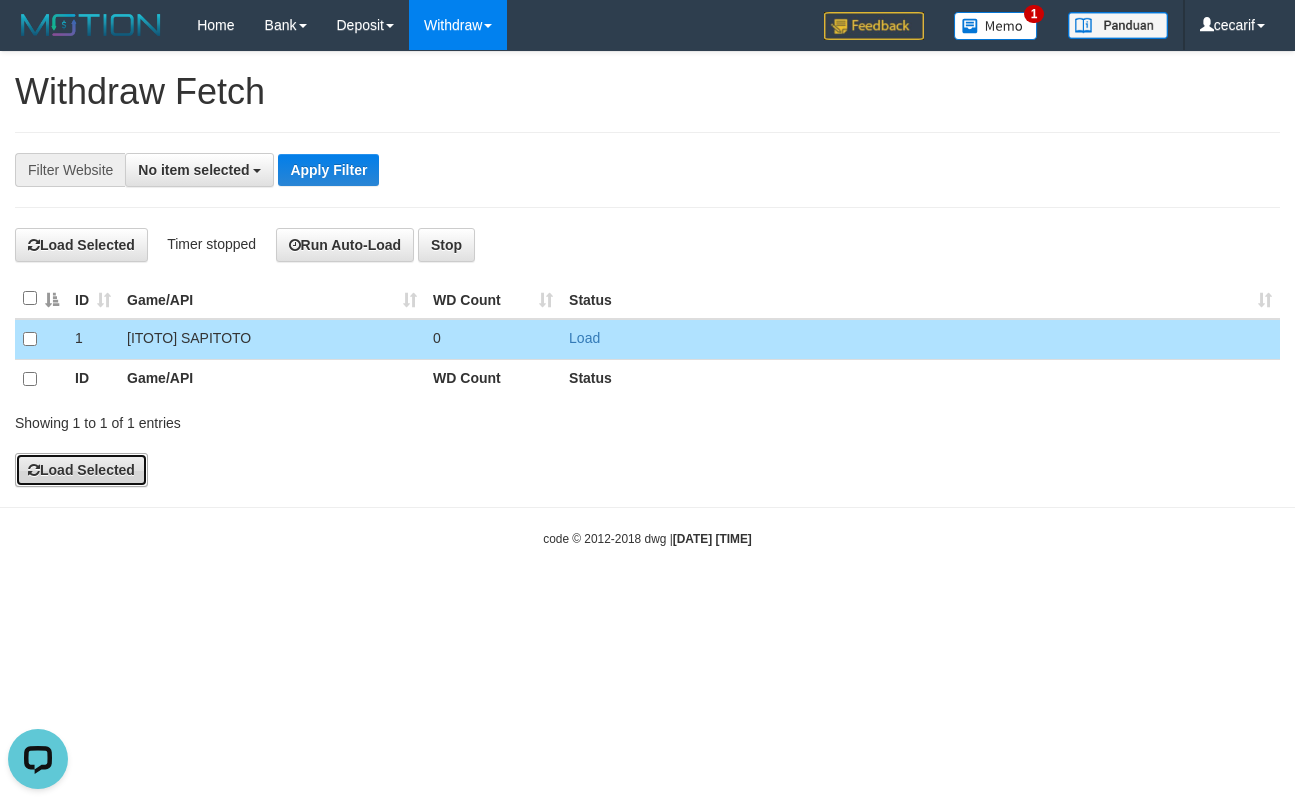 click on "Load Selected" at bounding box center [81, 470] 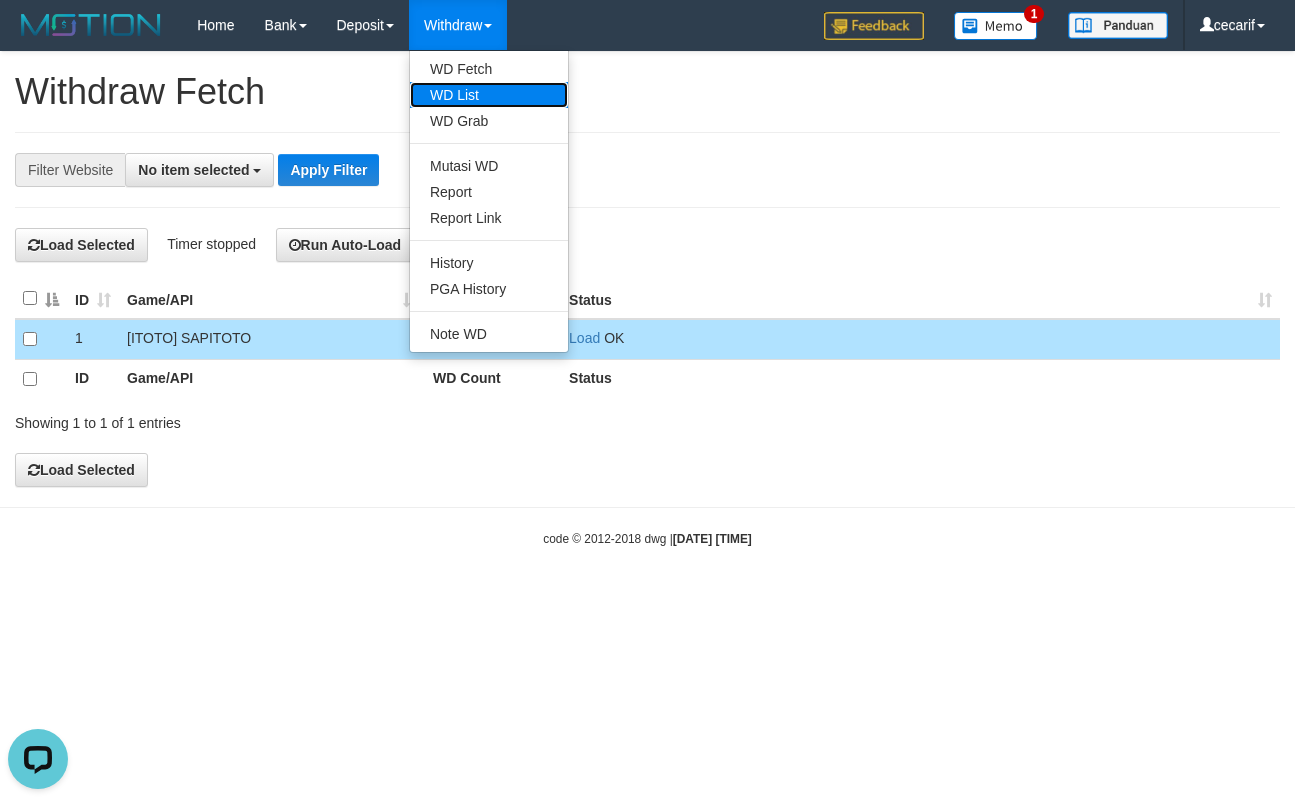 click on "WD List" at bounding box center (489, 95) 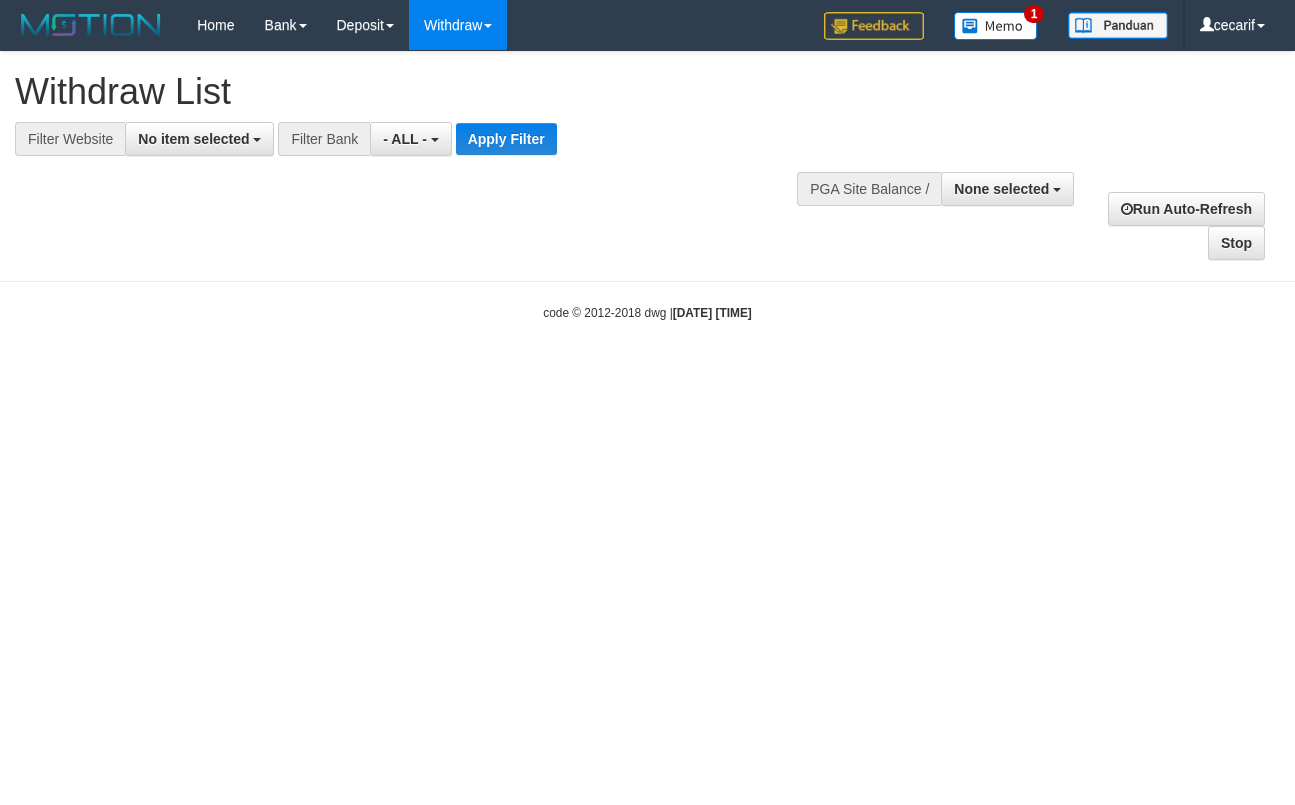 select 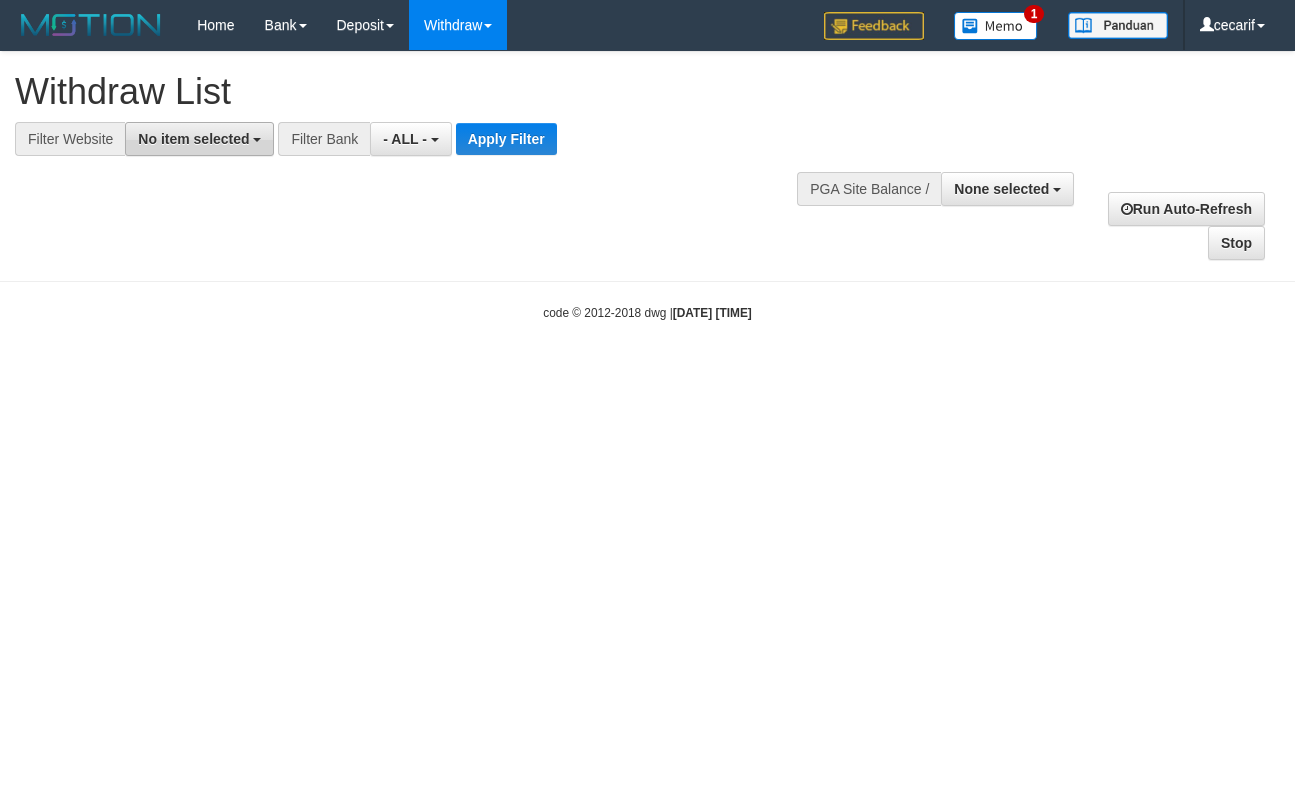 click on "No item selected" at bounding box center (193, 139) 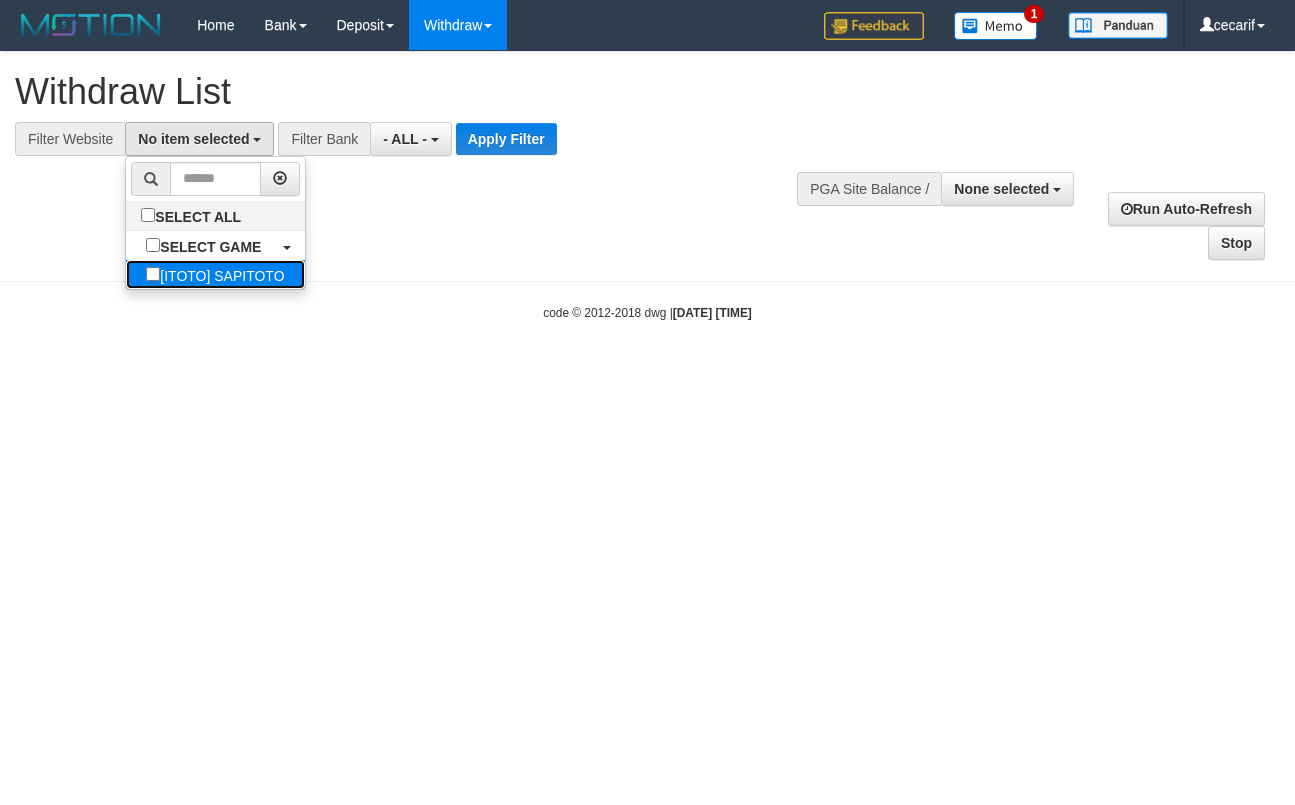 click on "[ITOTO] SAPITOTO" at bounding box center [215, 274] 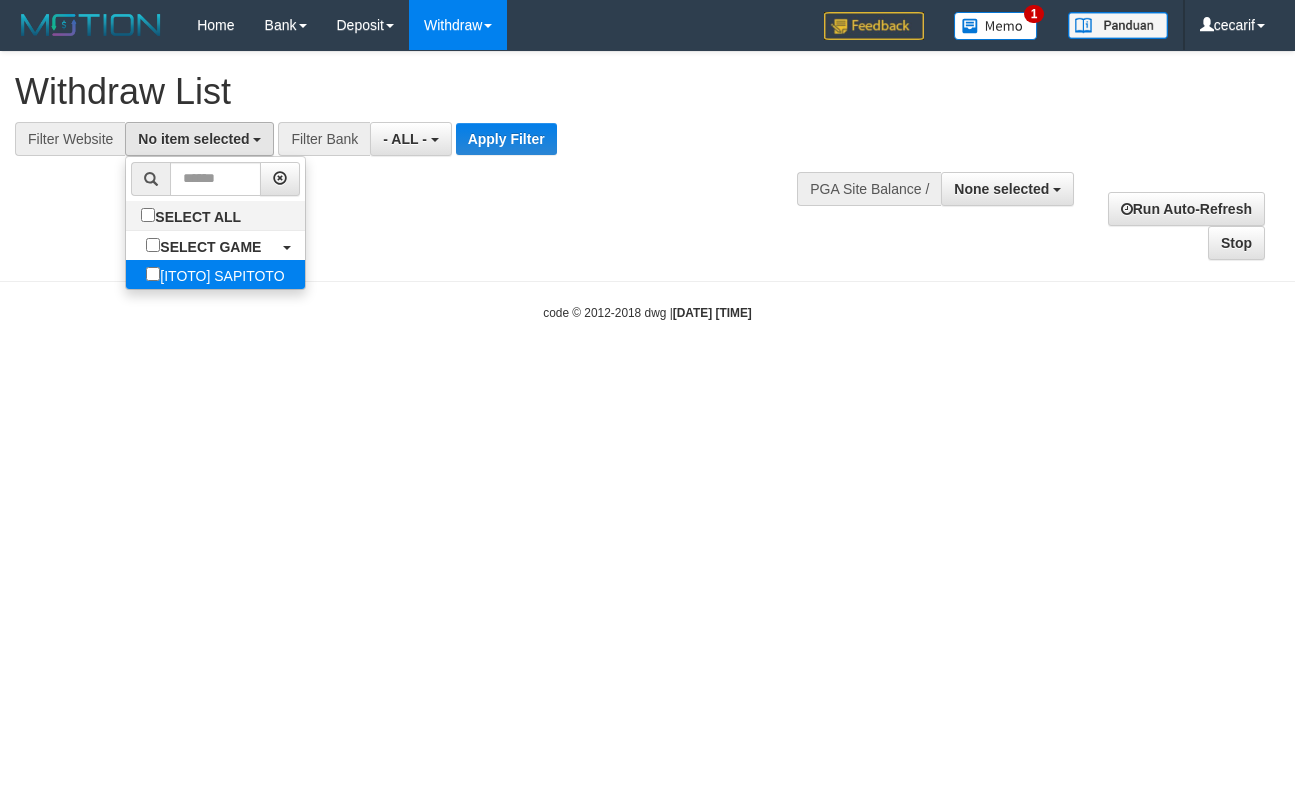 select on "****" 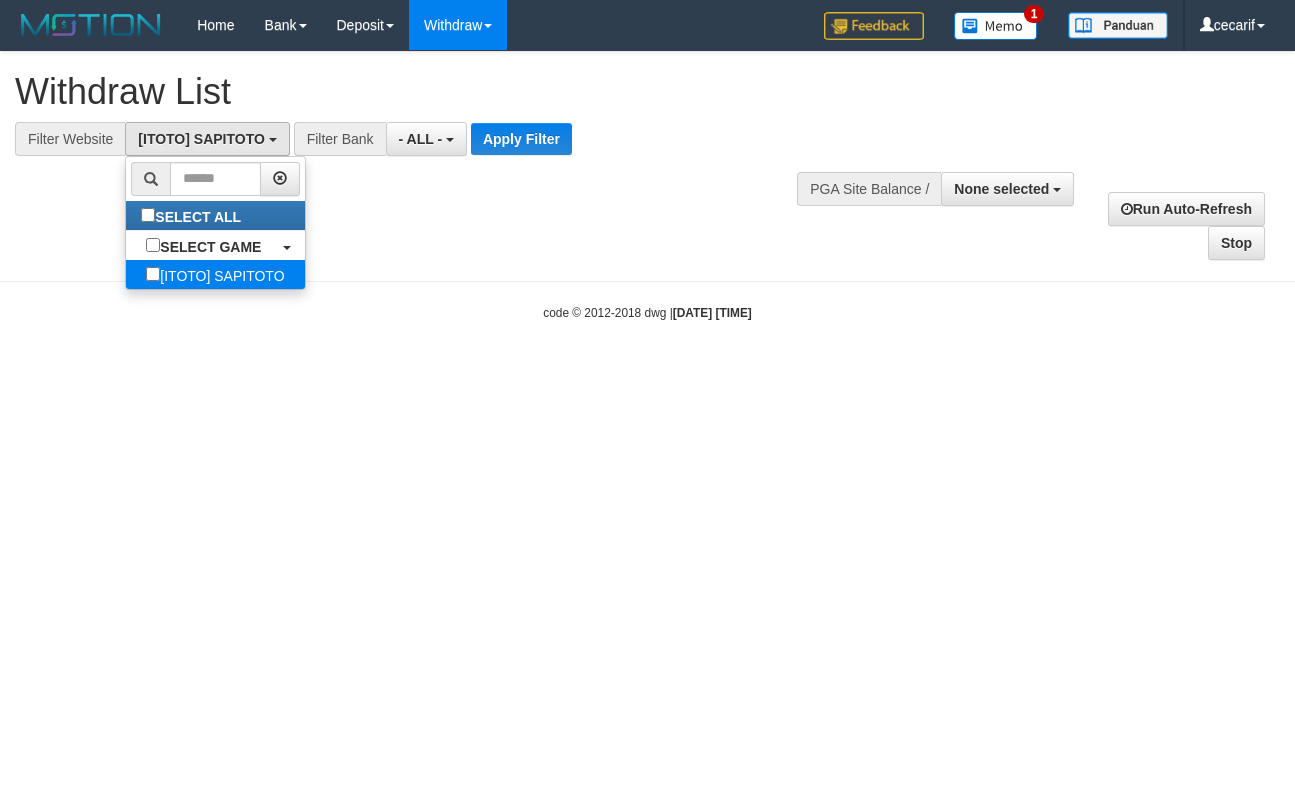 scroll, scrollTop: 16, scrollLeft: 0, axis: vertical 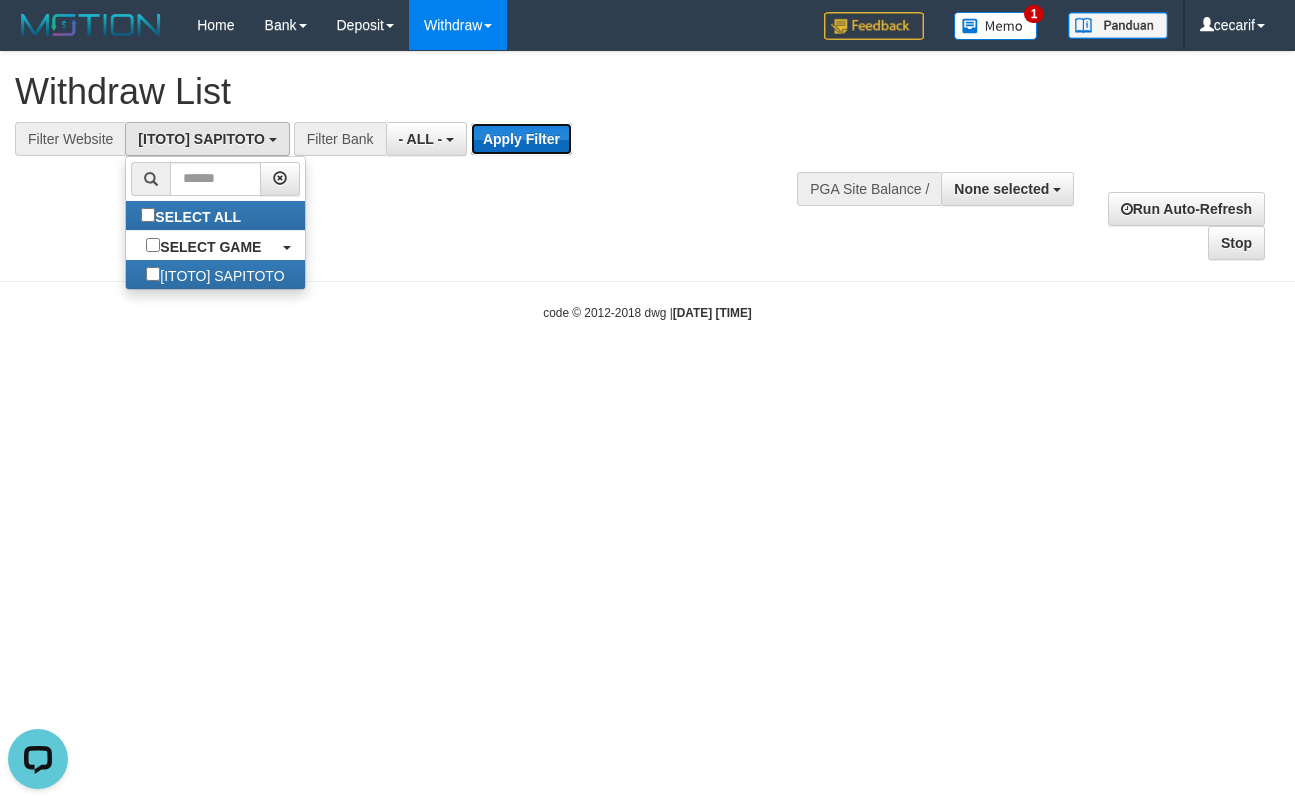 click on "Apply Filter" at bounding box center (521, 139) 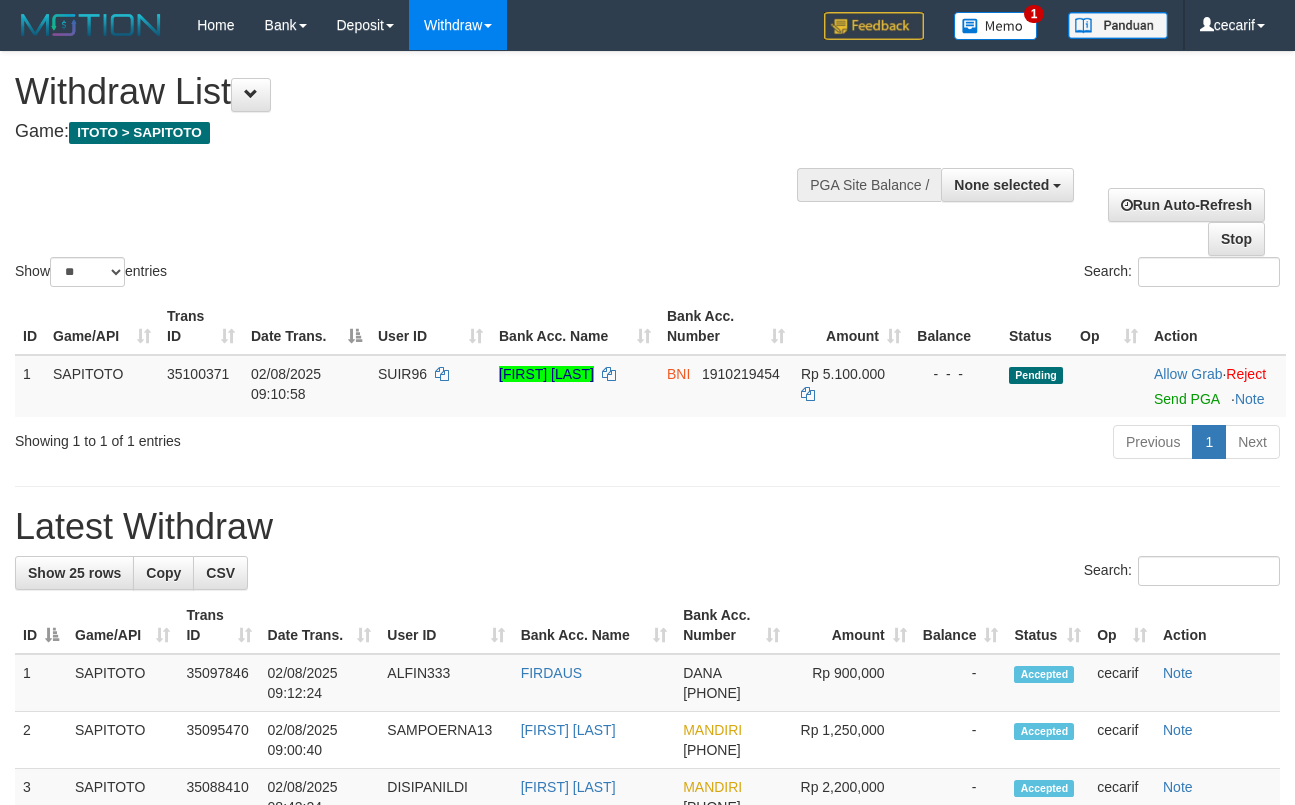 select 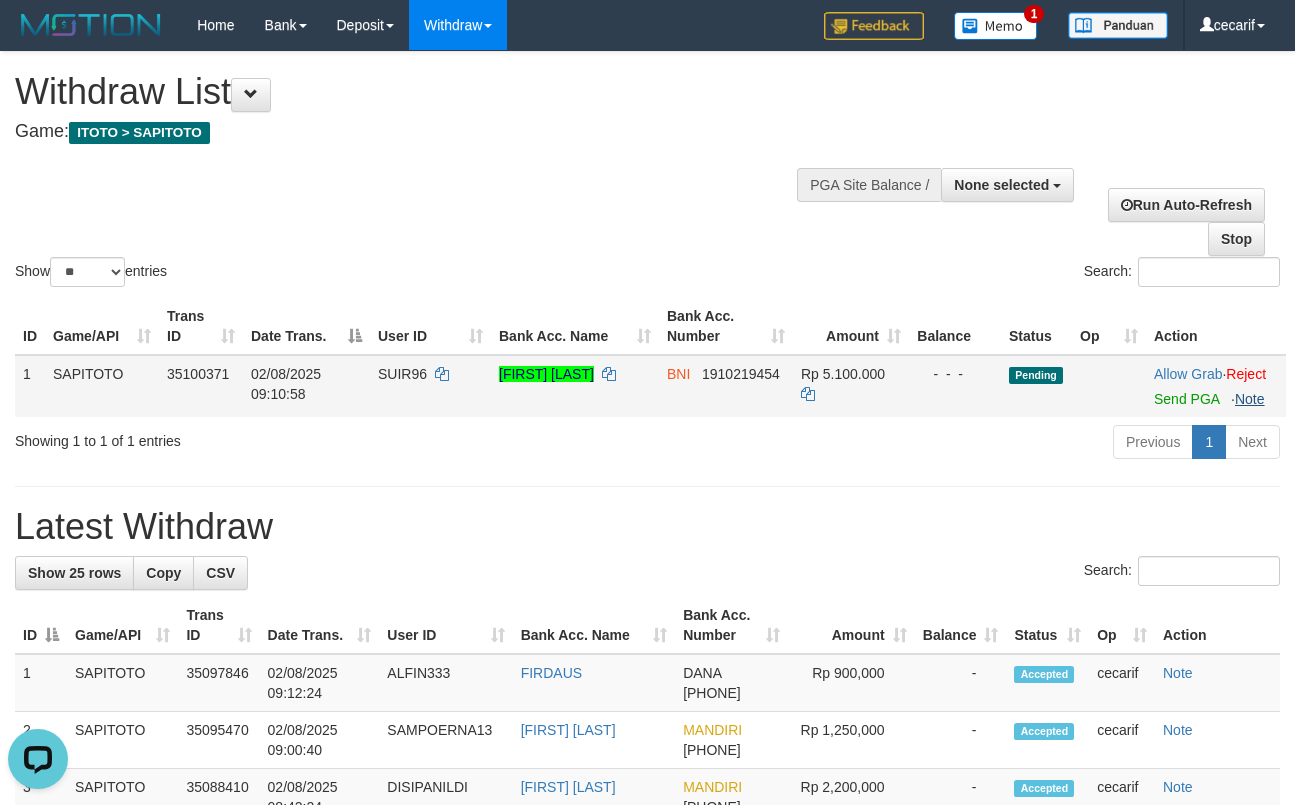 scroll, scrollTop: 0, scrollLeft: 0, axis: both 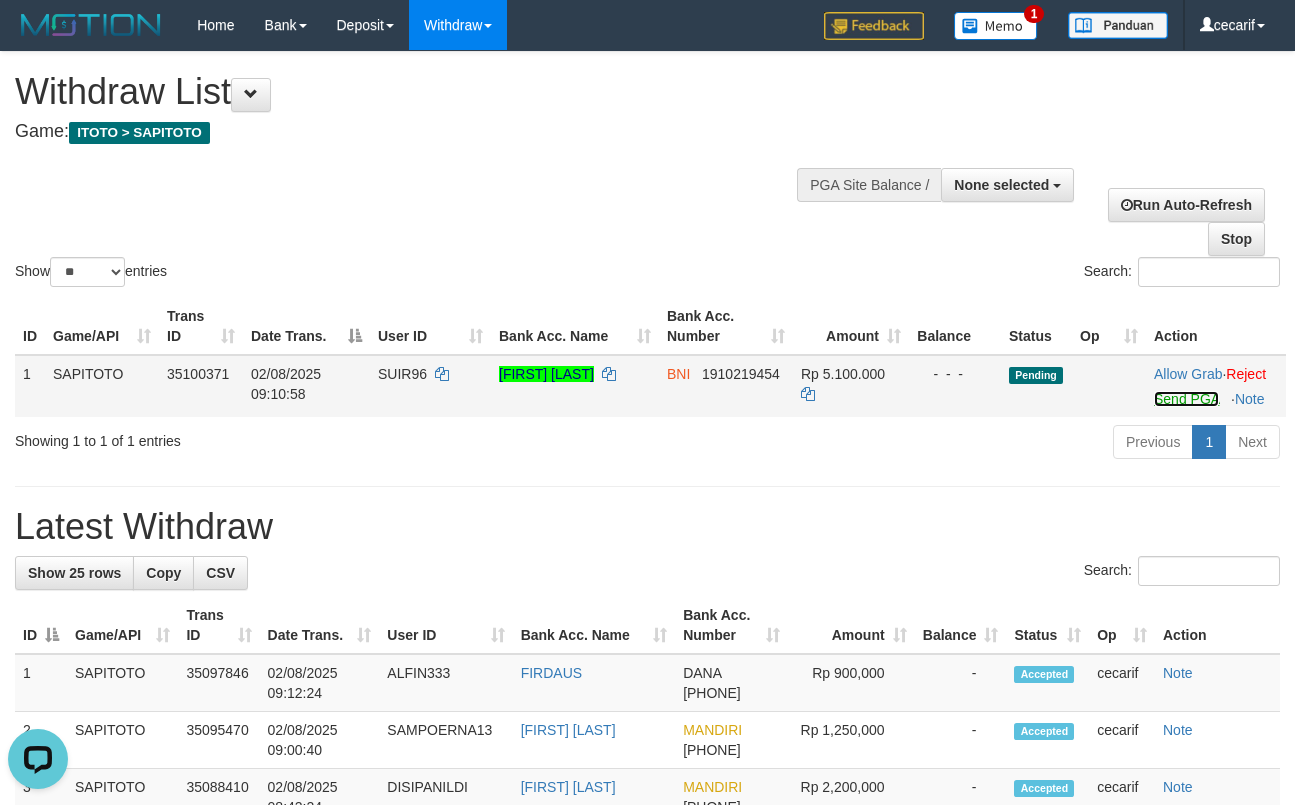 click on "Send PGA" at bounding box center (1186, 399) 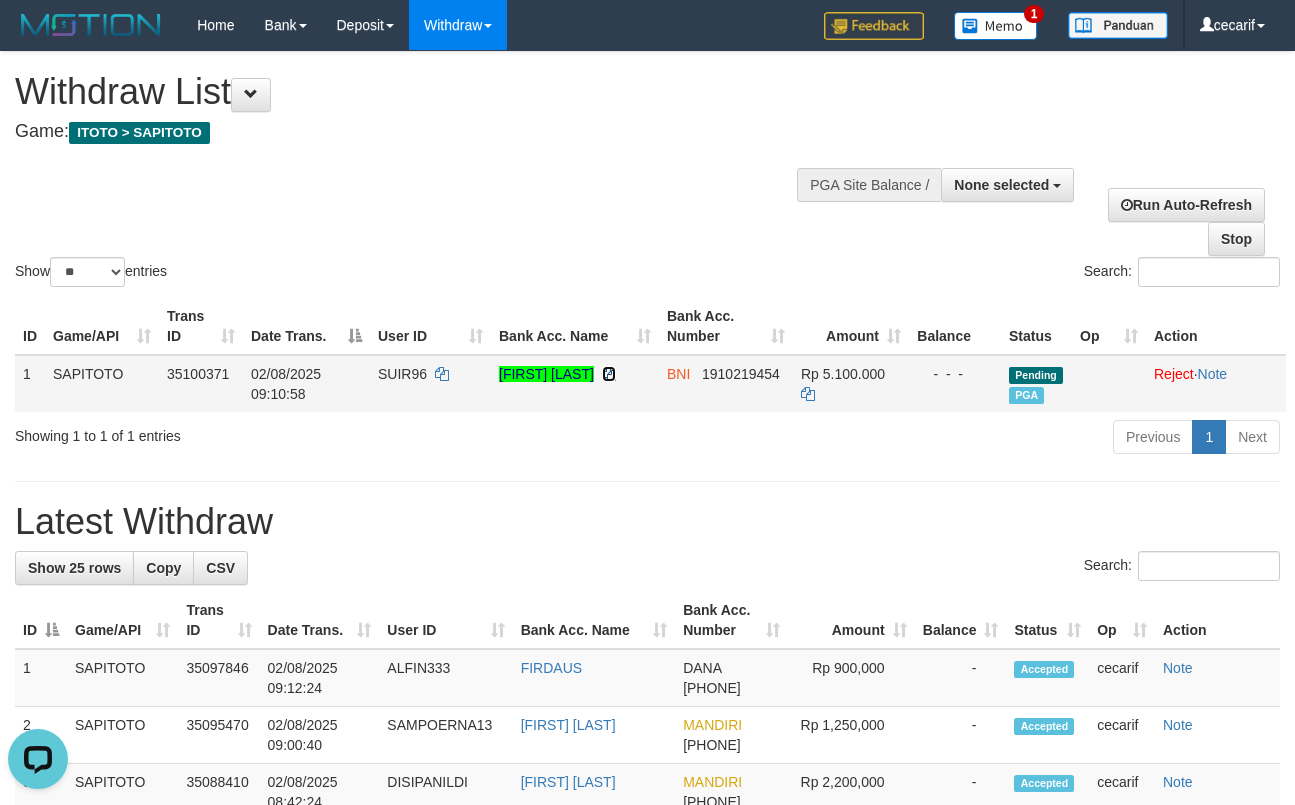 click at bounding box center (609, 374) 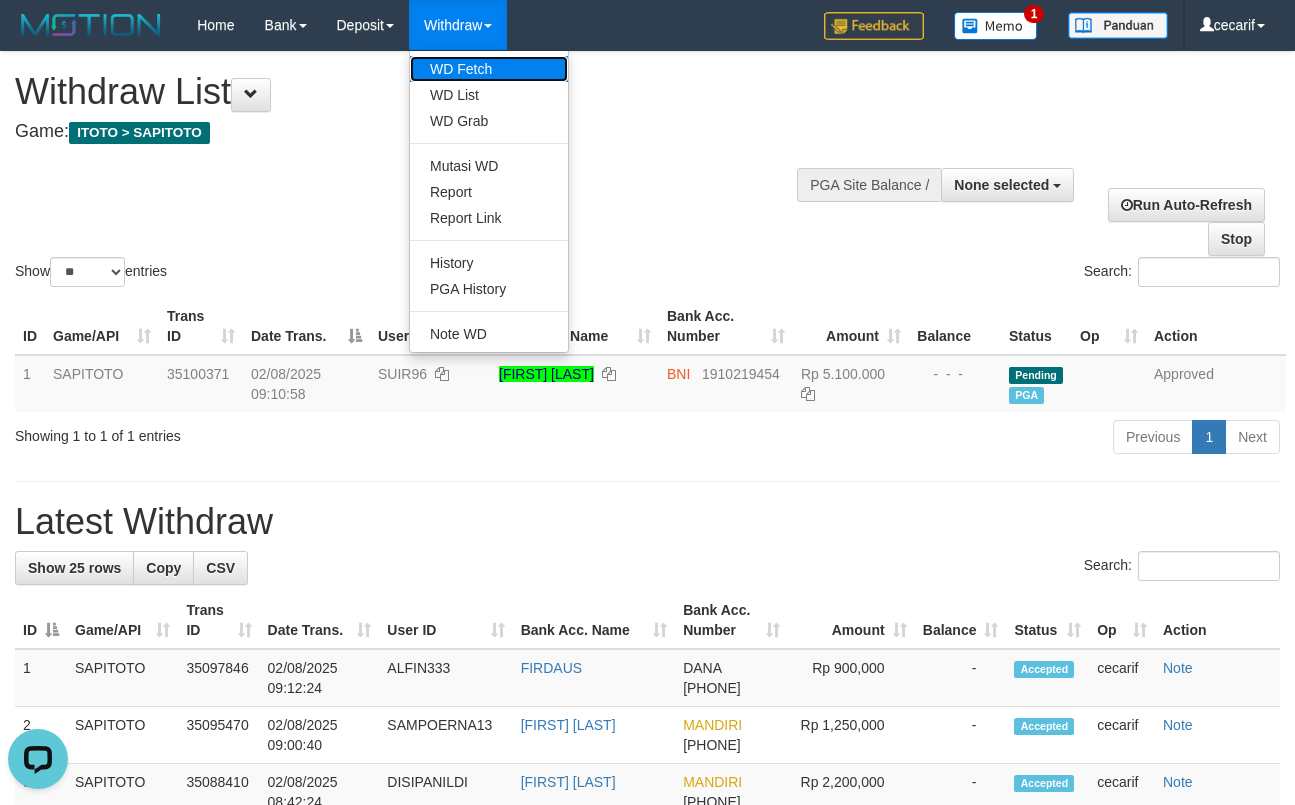 click on "WD Fetch" at bounding box center [489, 69] 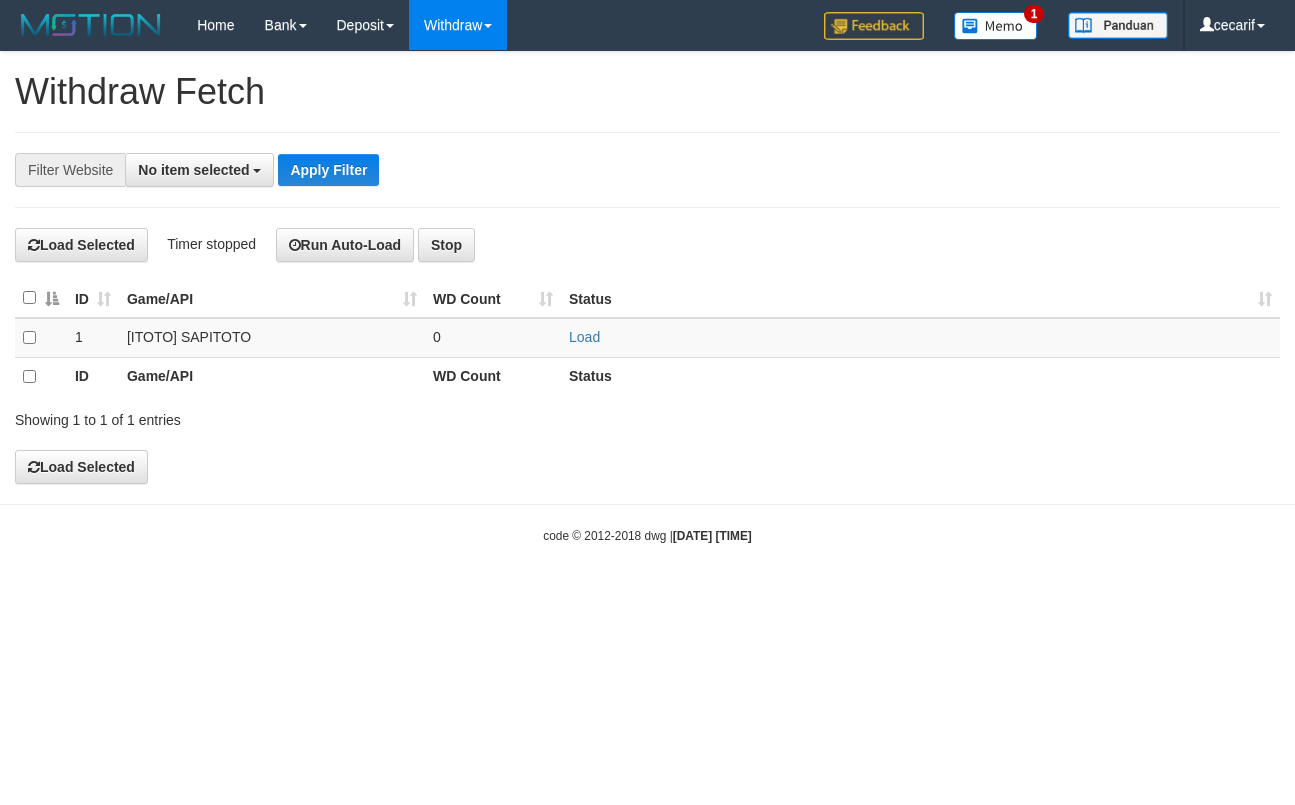 select 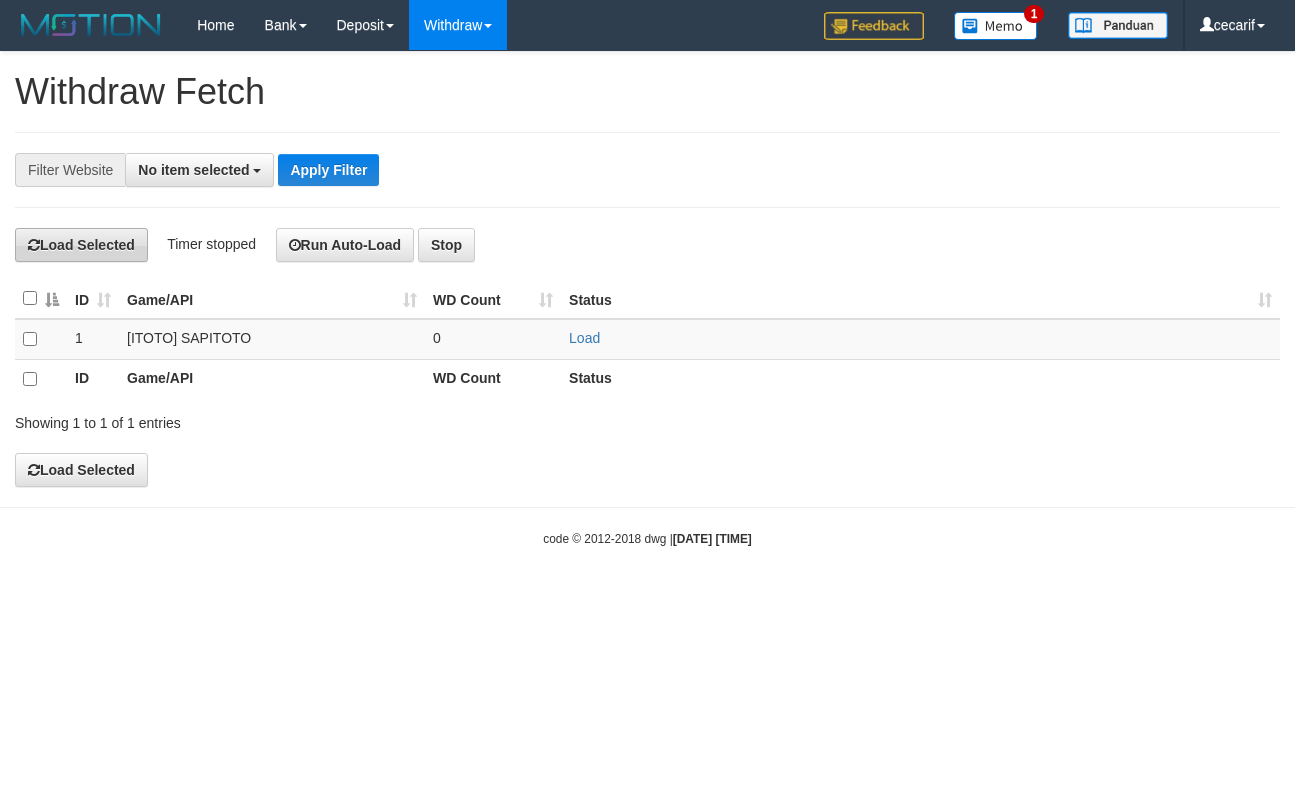 scroll, scrollTop: 0, scrollLeft: 0, axis: both 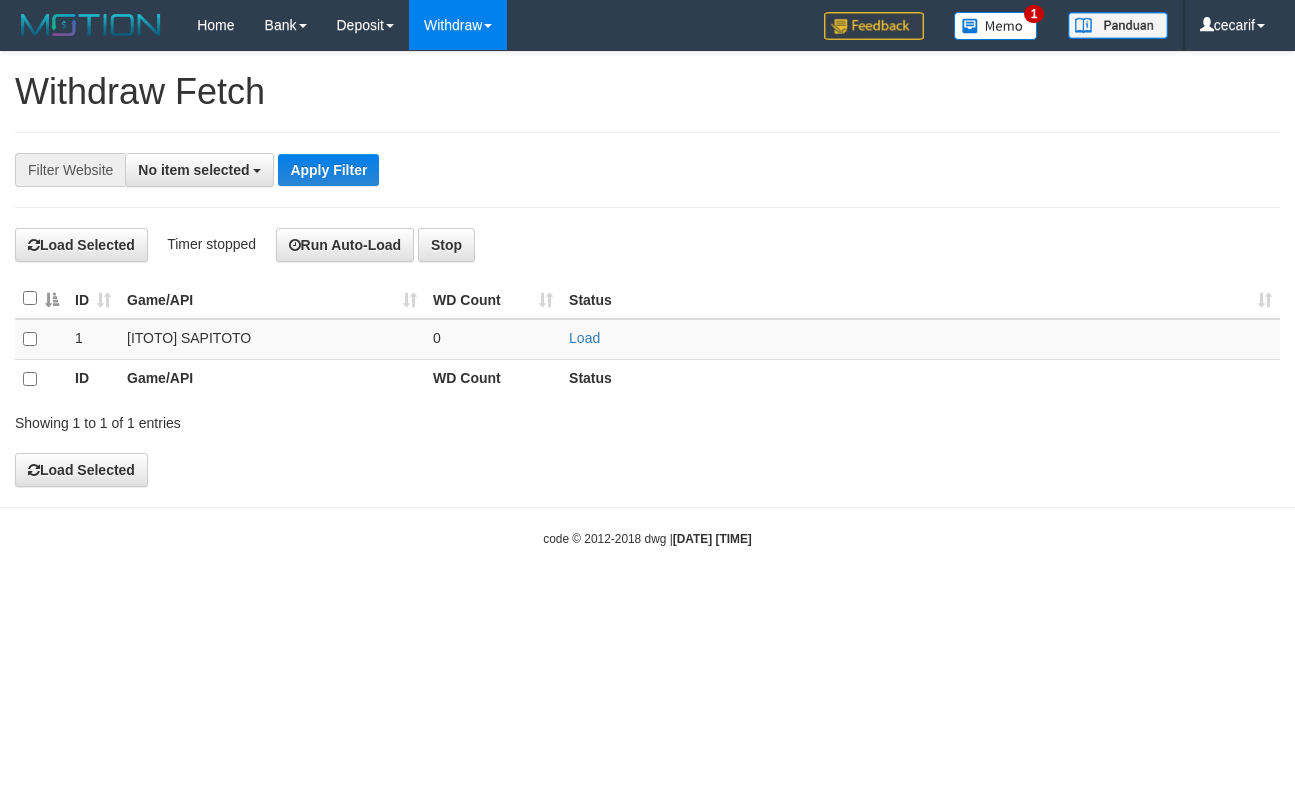 click at bounding box center [41, 379] 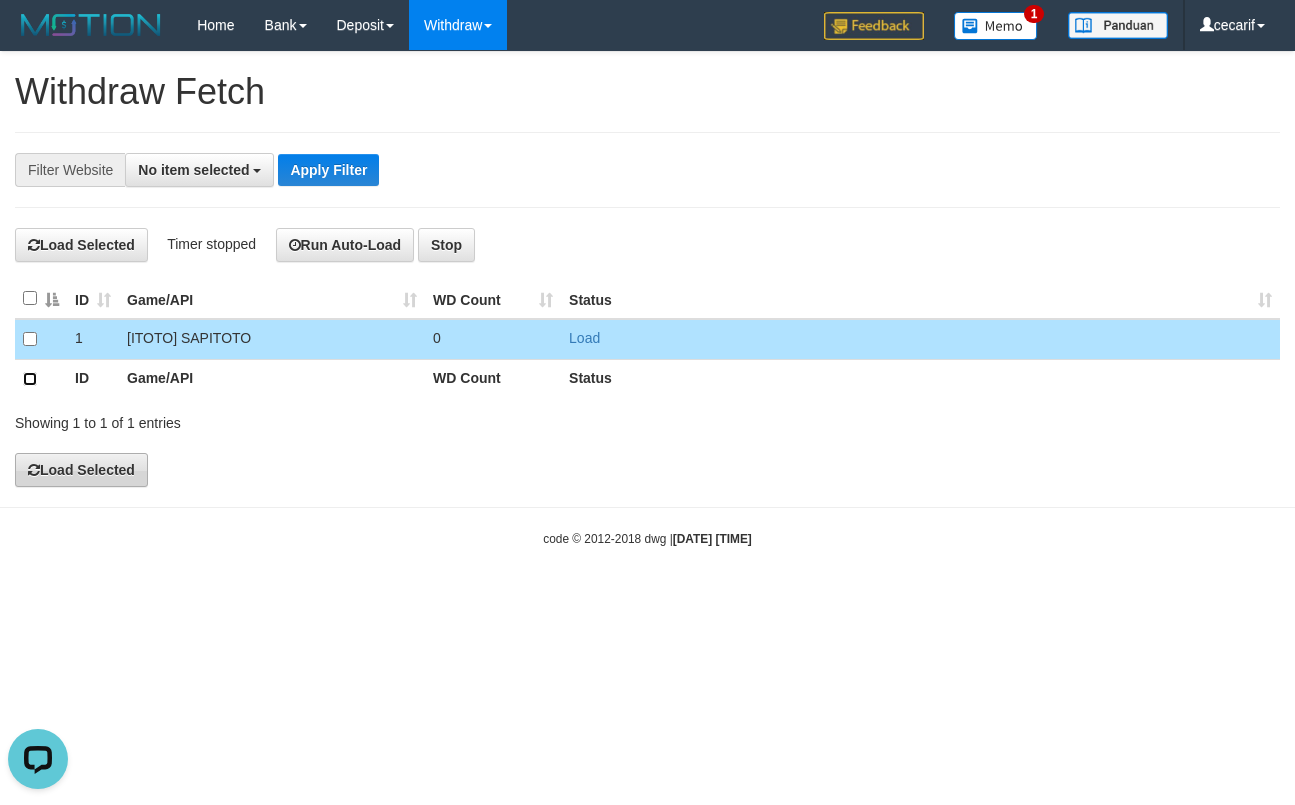 scroll, scrollTop: 0, scrollLeft: 0, axis: both 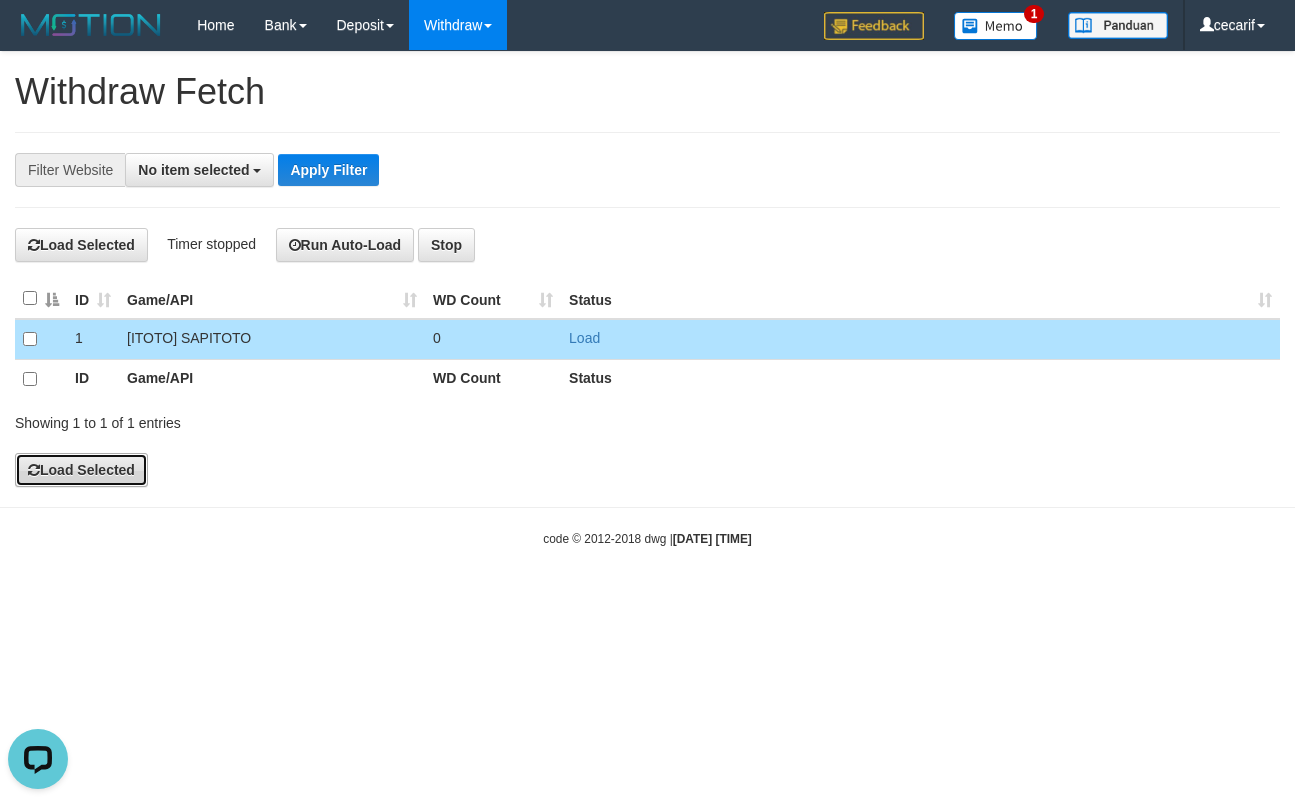 click on "Load Selected" at bounding box center [81, 470] 